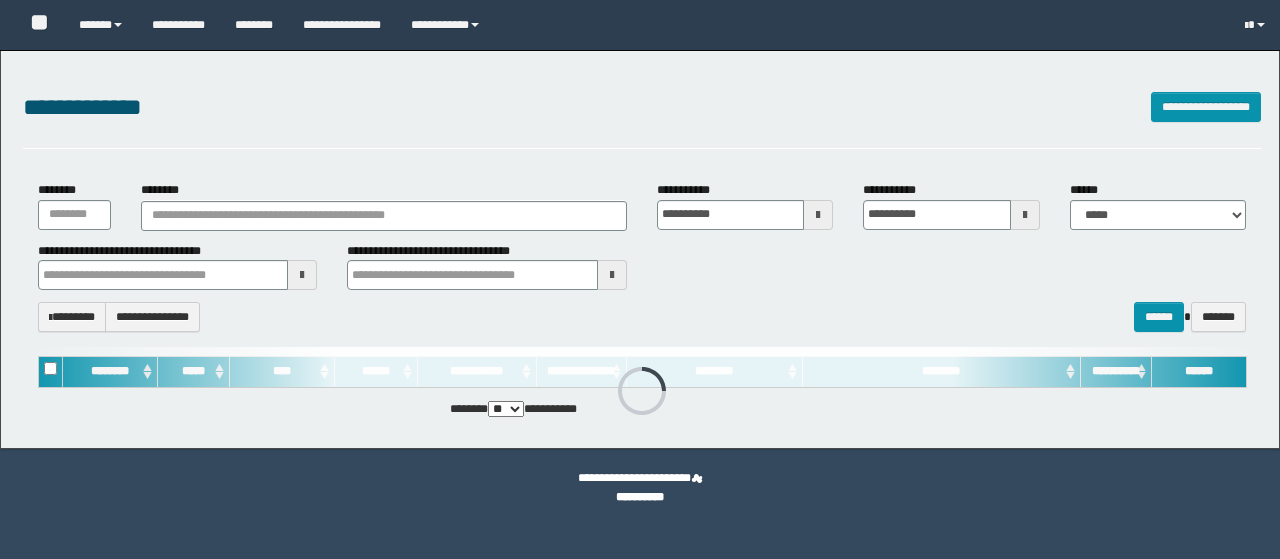 scroll, scrollTop: 0, scrollLeft: 0, axis: both 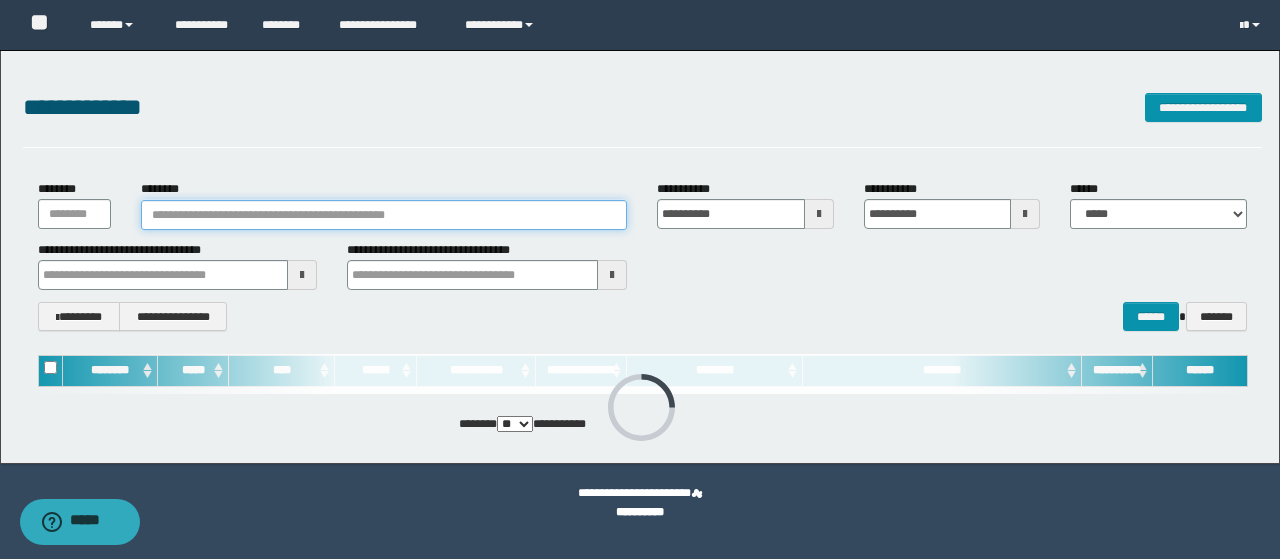 click on "********" at bounding box center (384, 215) 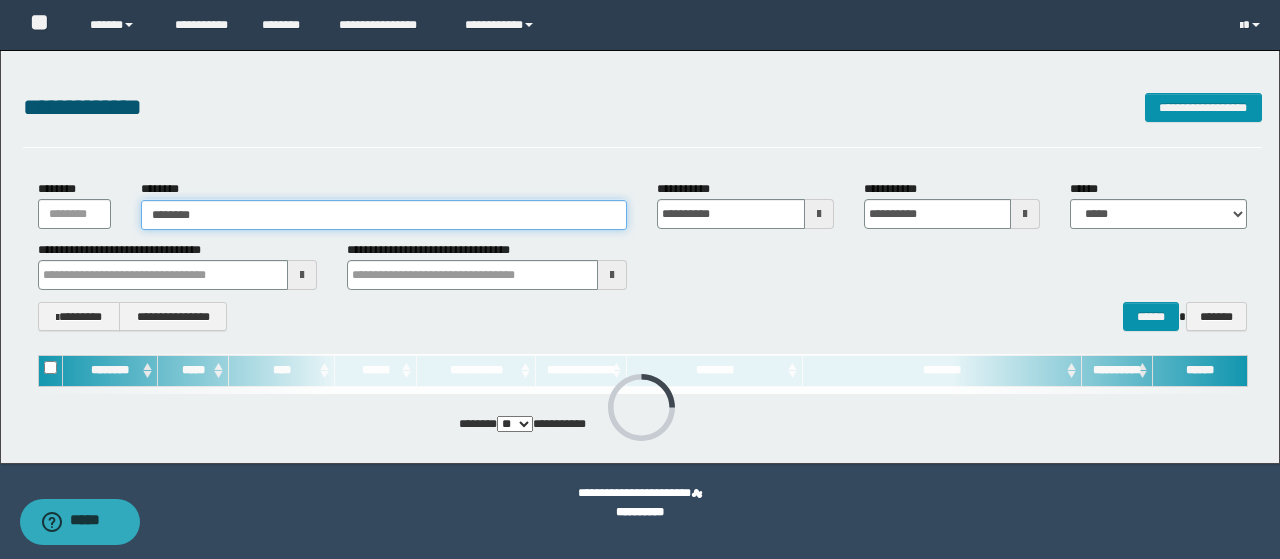 type on "********" 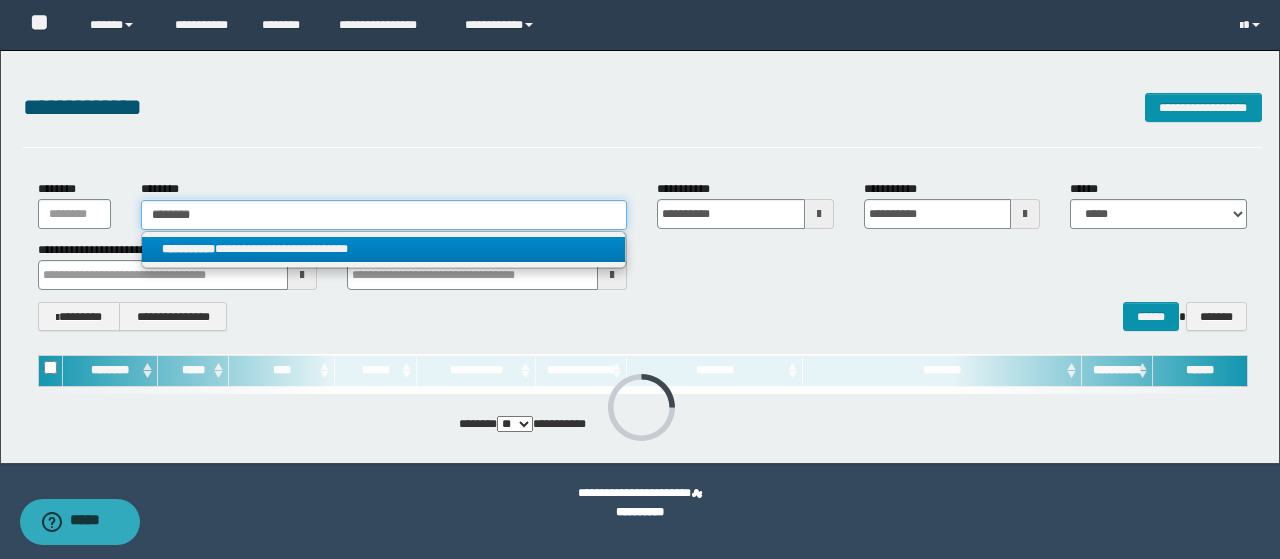 type on "********" 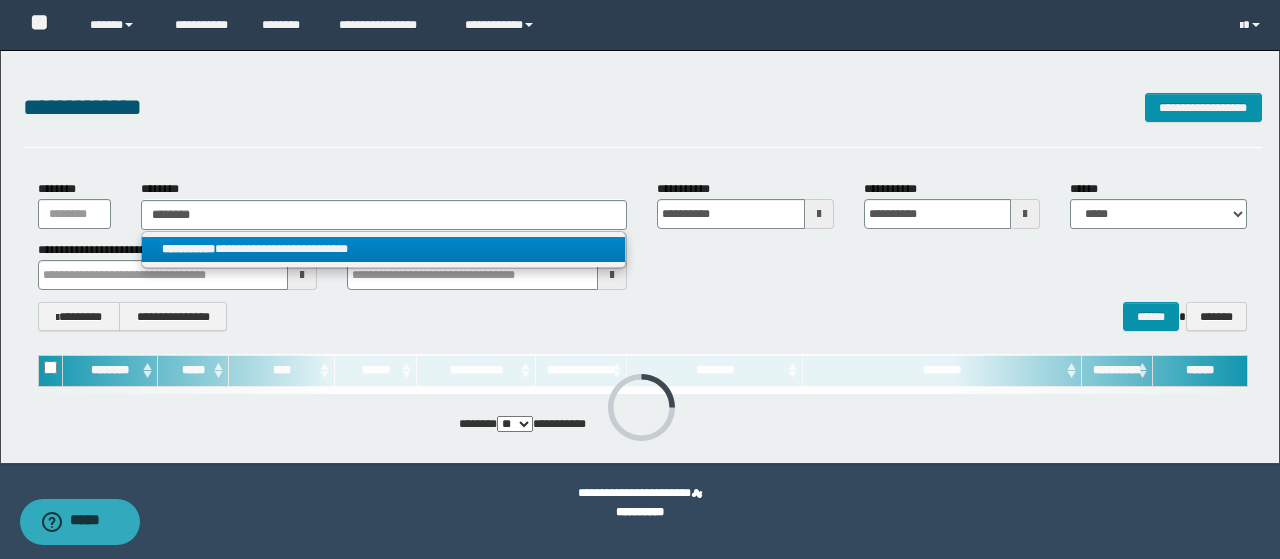 click on "**********" at bounding box center (384, 249) 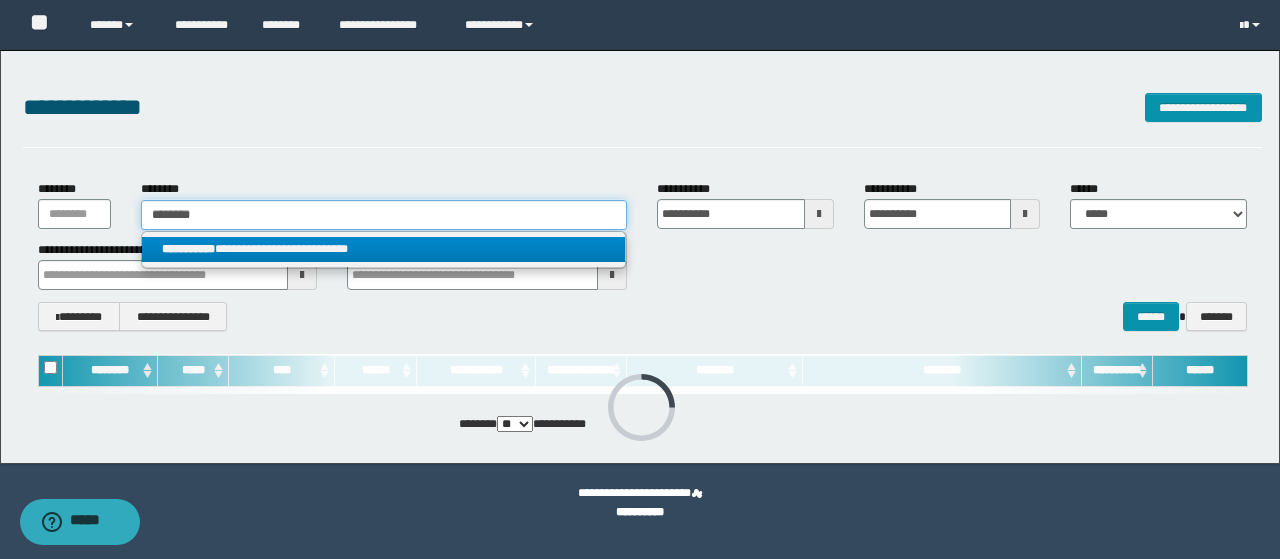 type 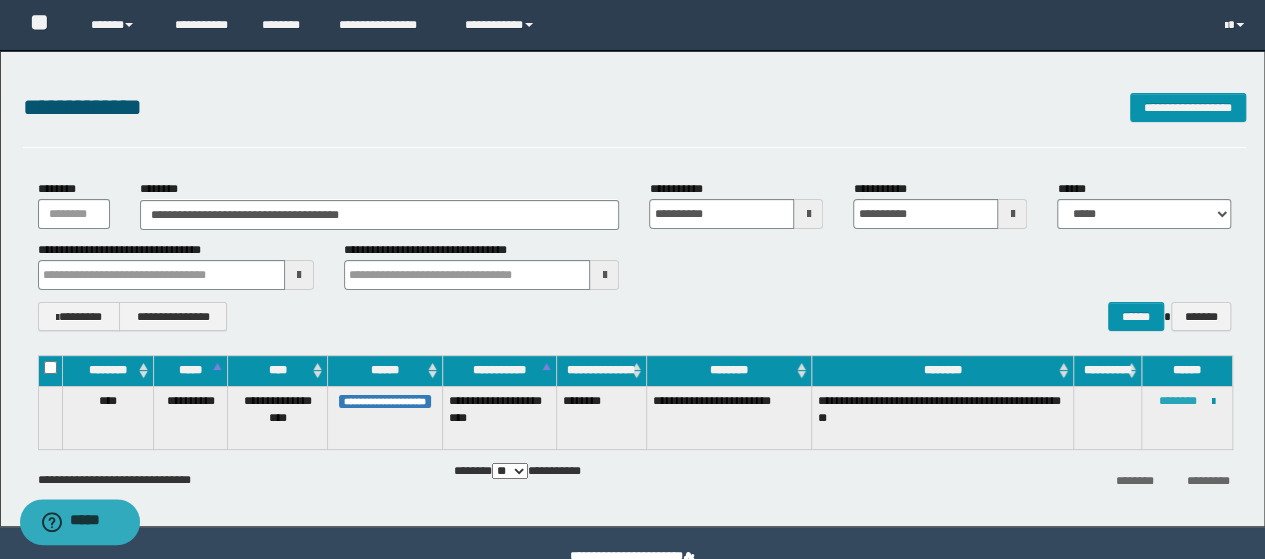click on "********" at bounding box center [1178, 401] 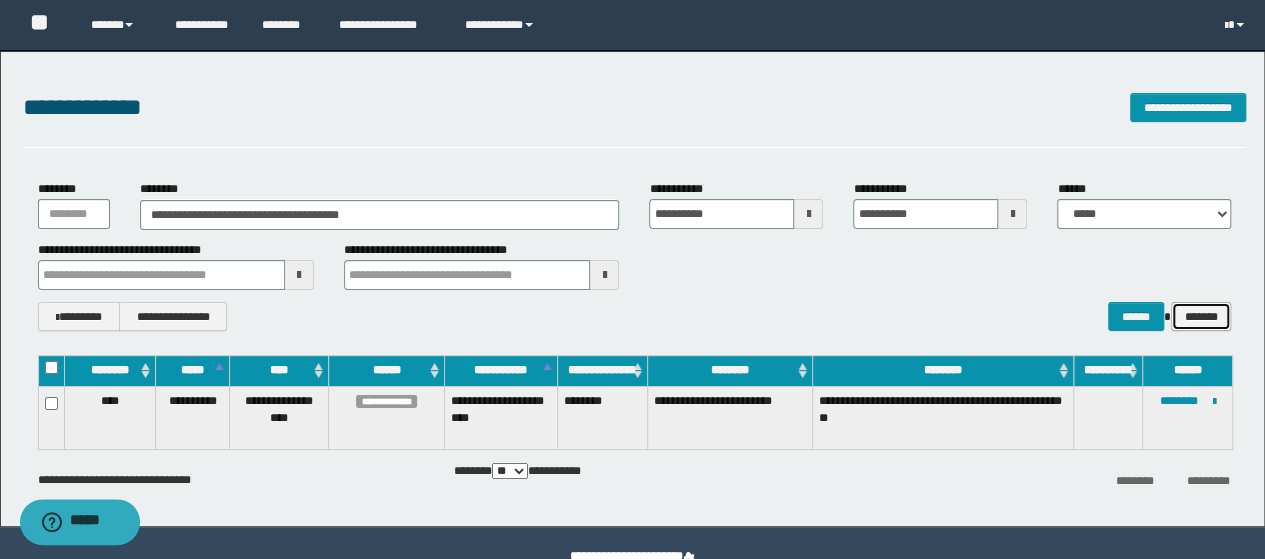 click on "*******" at bounding box center [1201, 316] 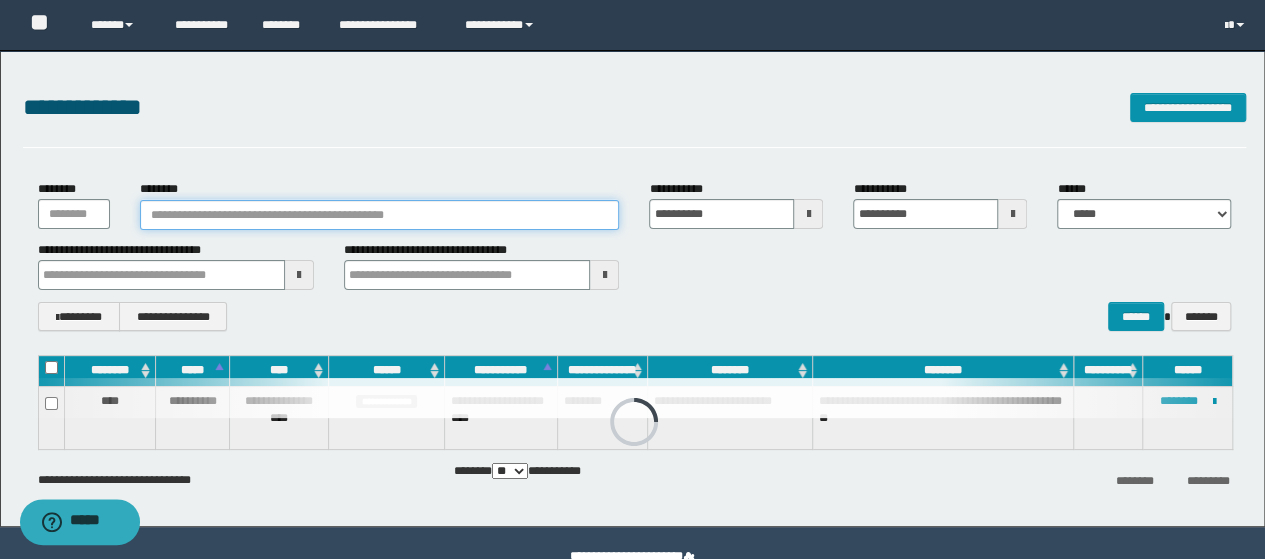 click on "********" at bounding box center (380, 215) 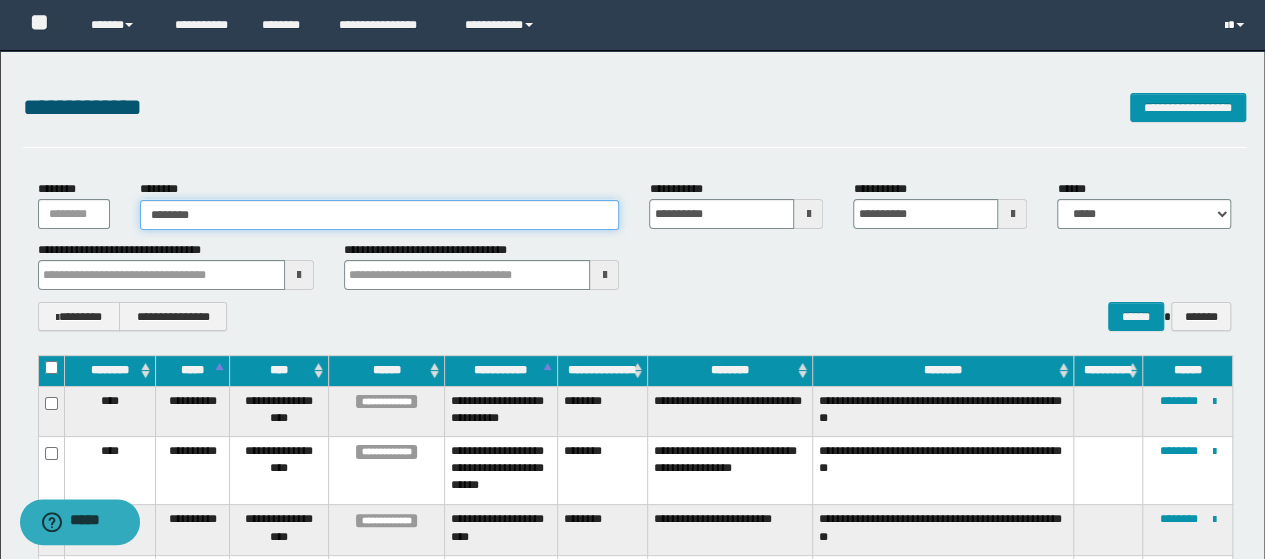 type on "********" 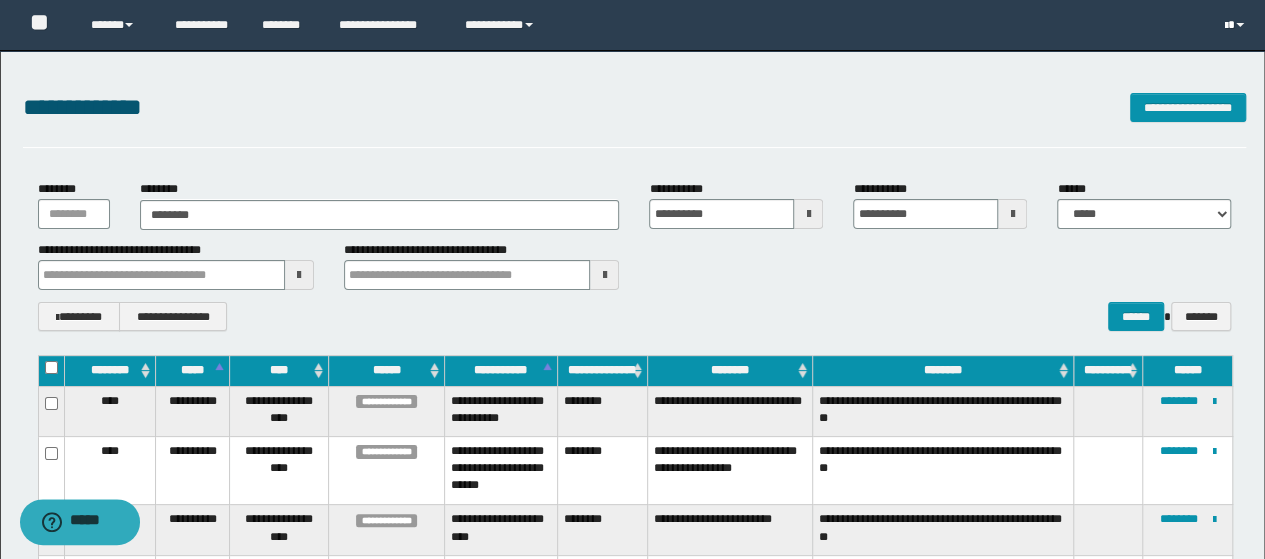 click at bounding box center [1236, 25] 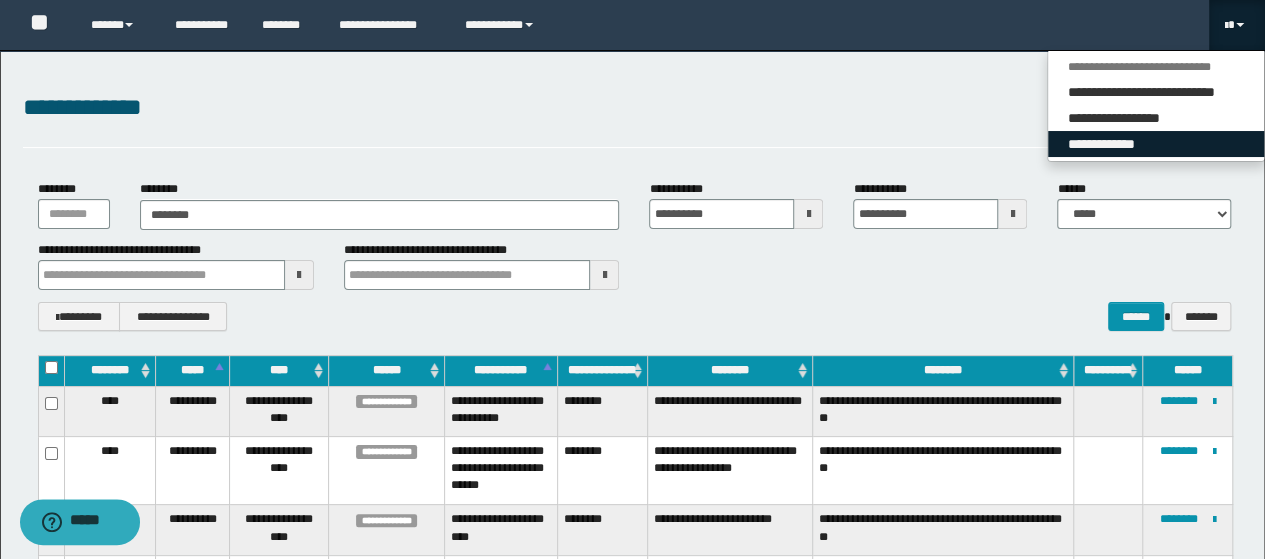 click on "**********" at bounding box center [1156, 144] 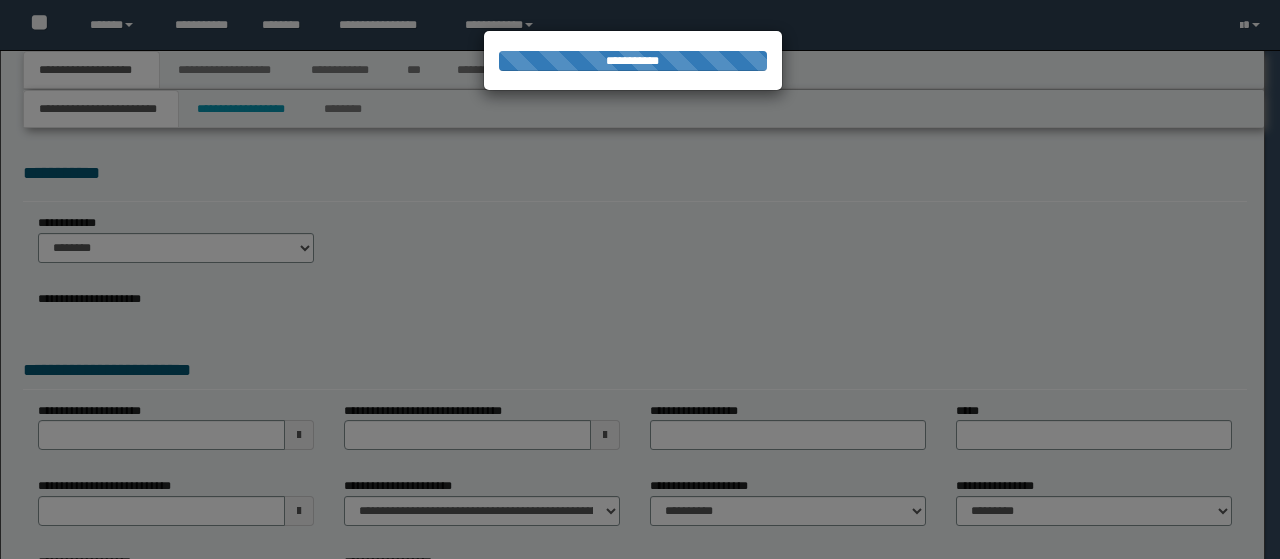 scroll, scrollTop: 0, scrollLeft: 0, axis: both 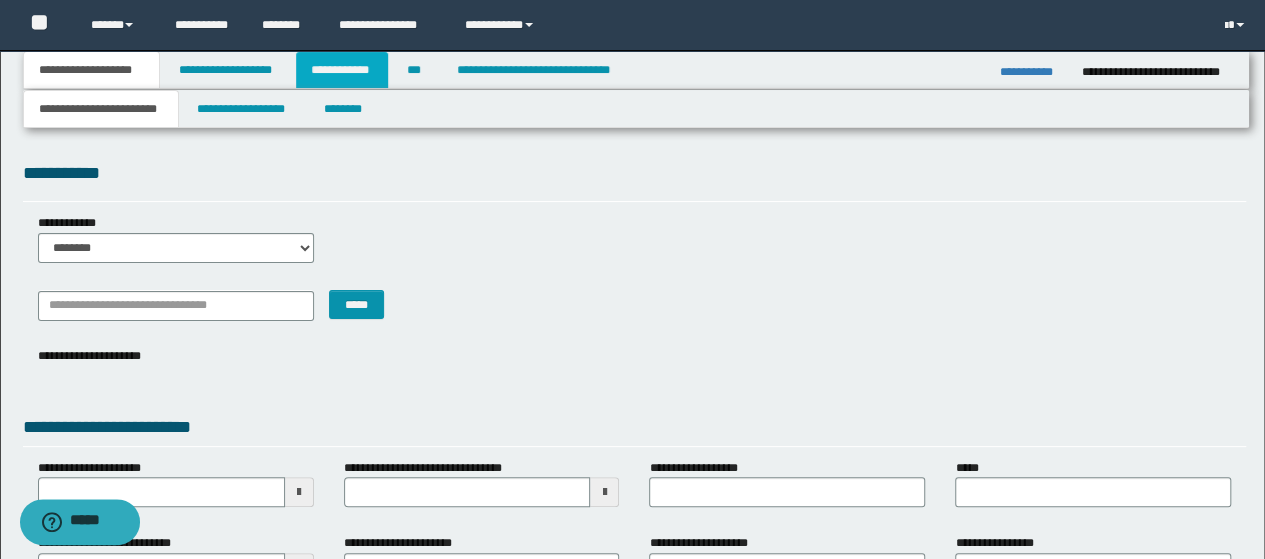 click on "**********" at bounding box center (342, 70) 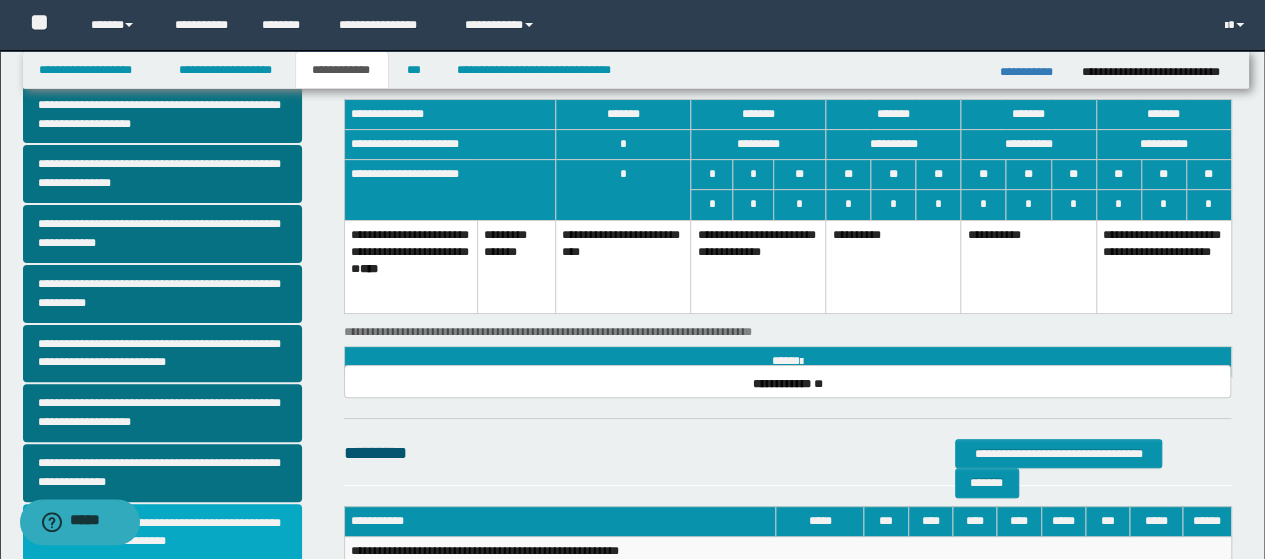 scroll, scrollTop: 400, scrollLeft: 0, axis: vertical 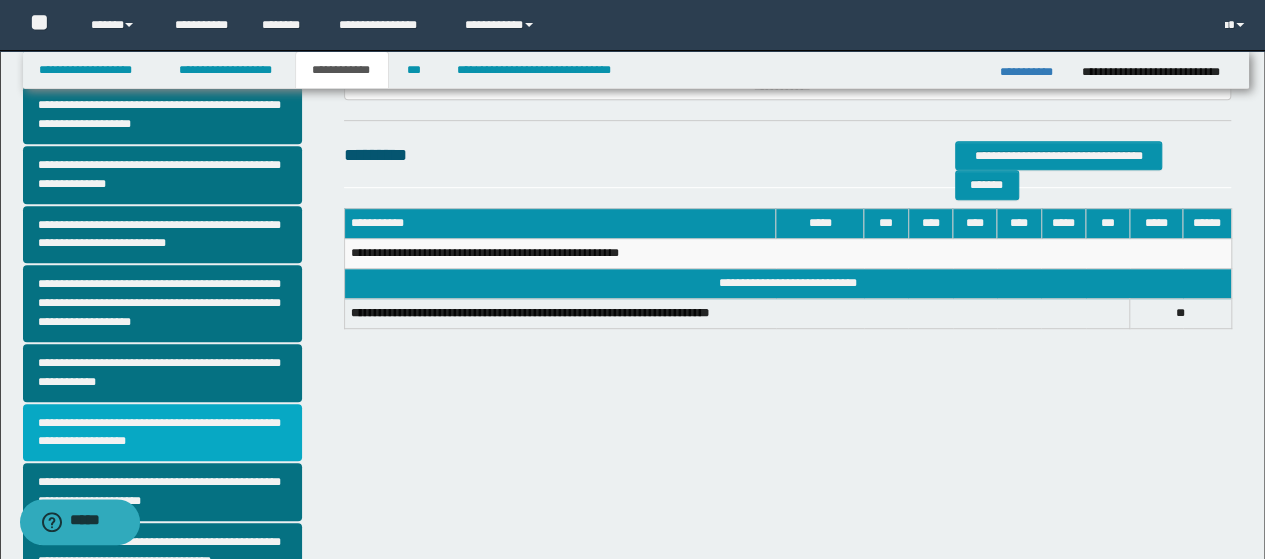 click on "**********" at bounding box center [162, 433] 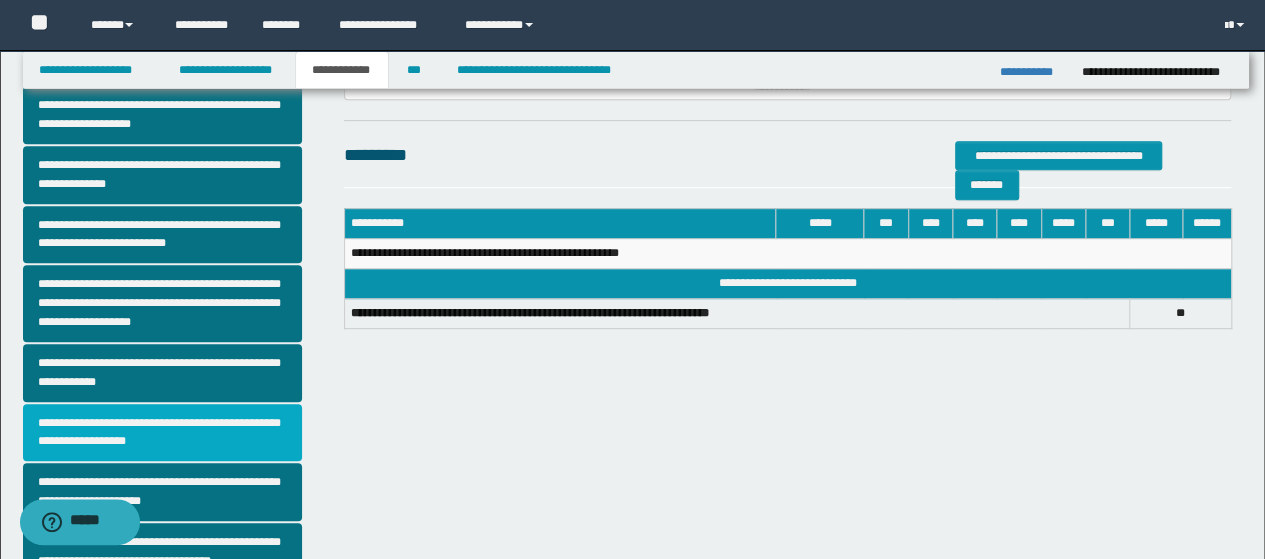 scroll, scrollTop: 0, scrollLeft: 0, axis: both 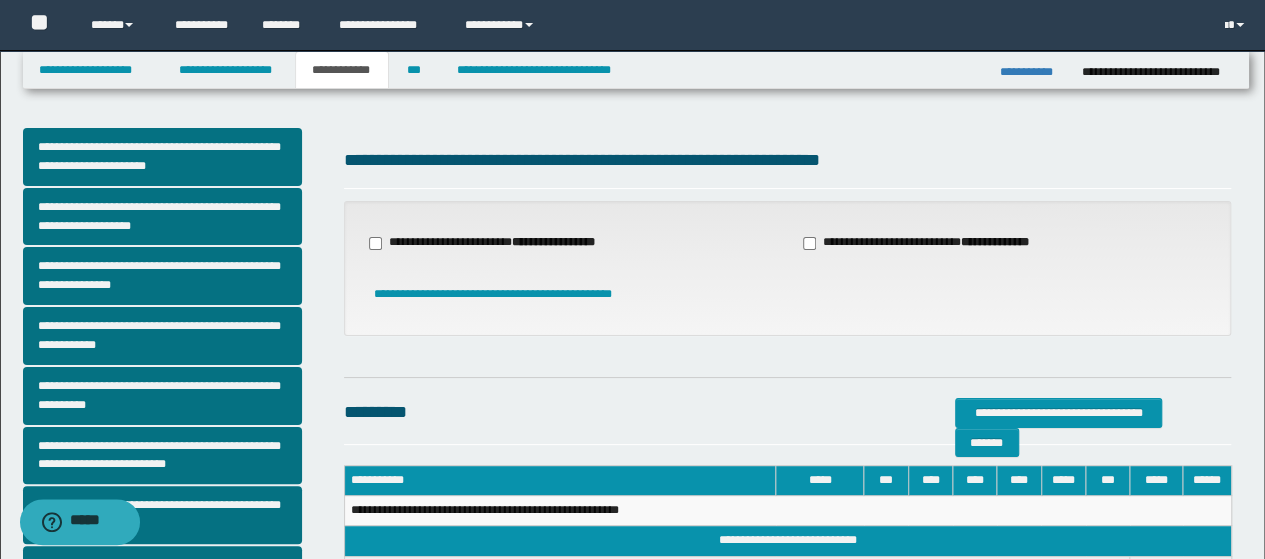 click on "**********" at bounding box center [928, 243] 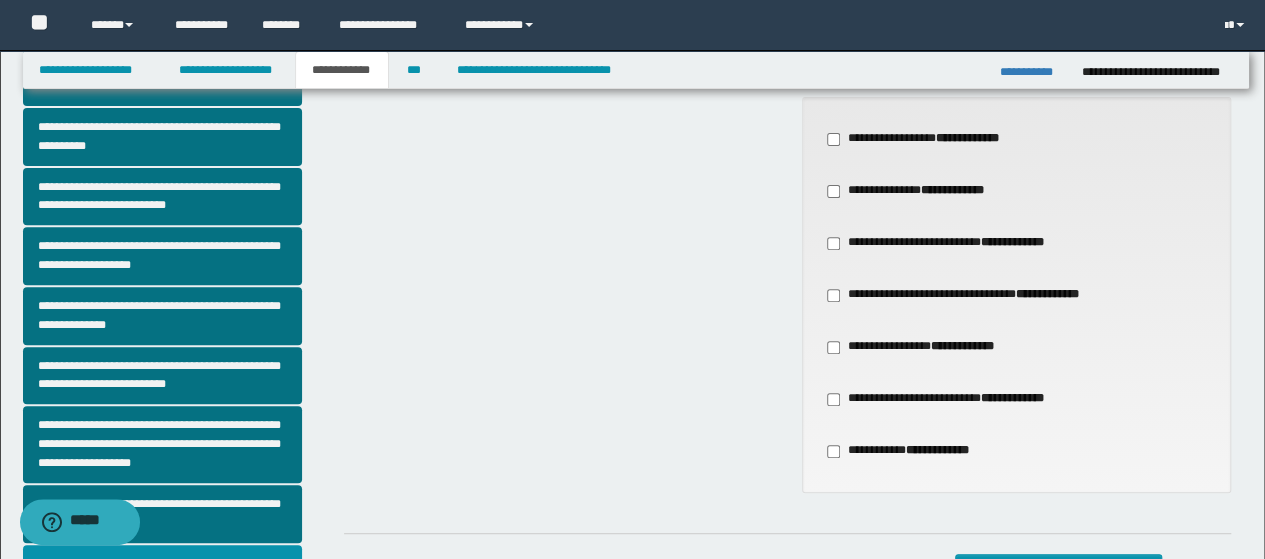 scroll, scrollTop: 300, scrollLeft: 0, axis: vertical 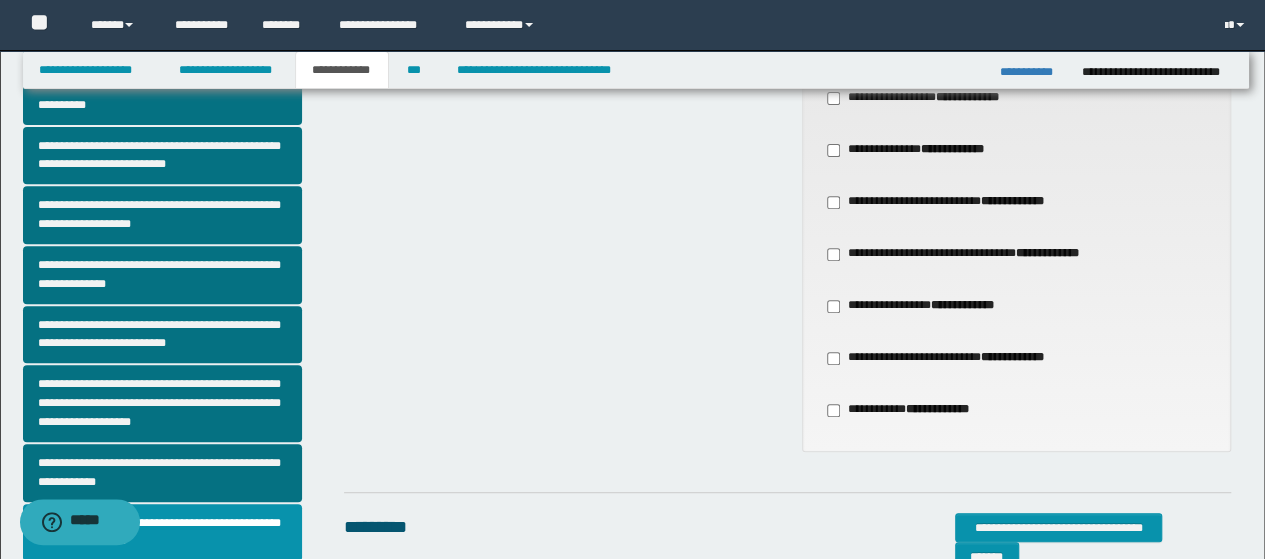 click on "**********" at bounding box center (944, 358) 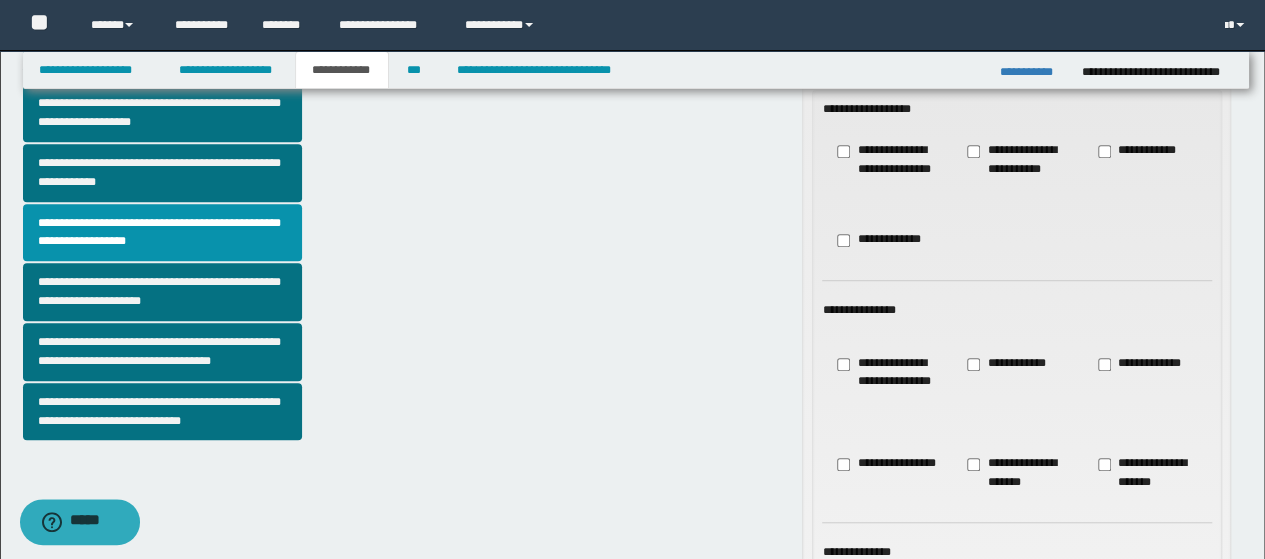 scroll, scrollTop: 700, scrollLeft: 0, axis: vertical 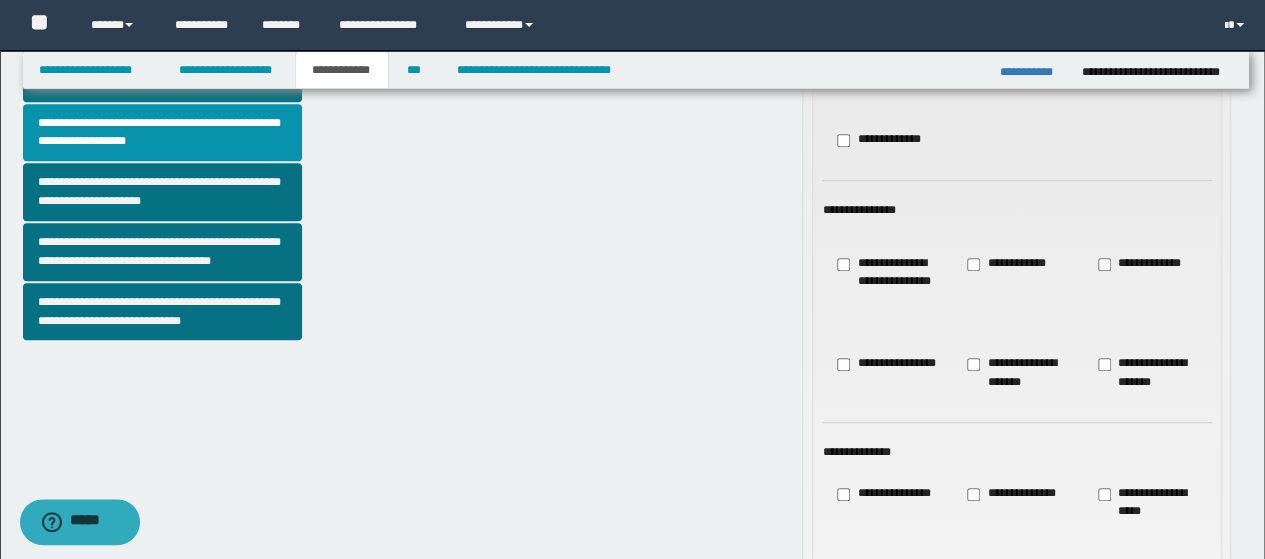 click on "**********" at bounding box center (1013, 494) 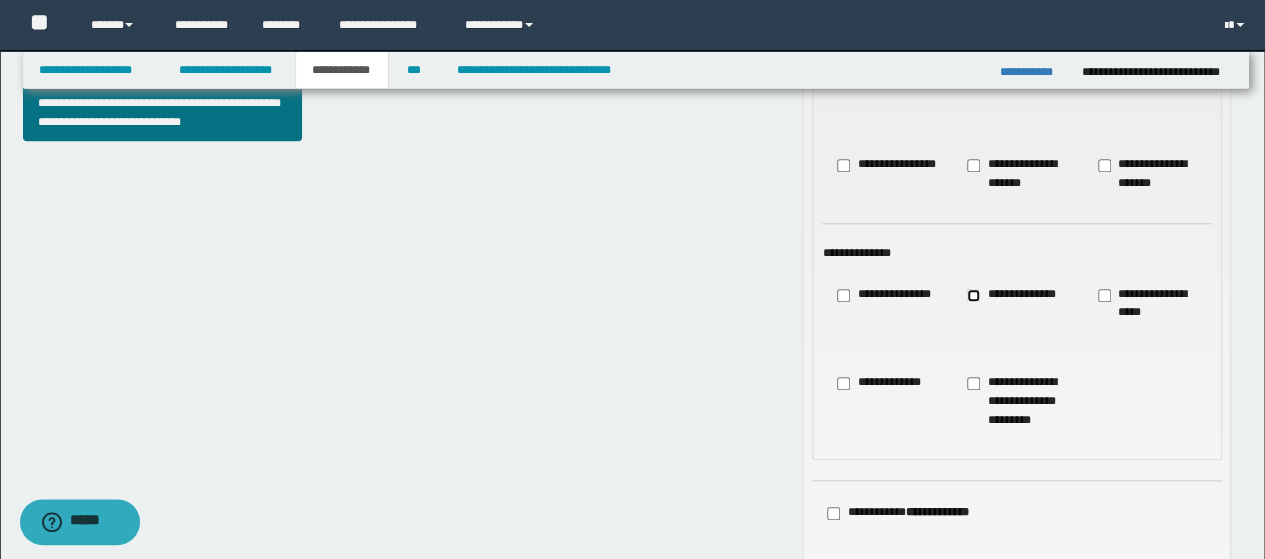 scroll, scrollTop: 900, scrollLeft: 0, axis: vertical 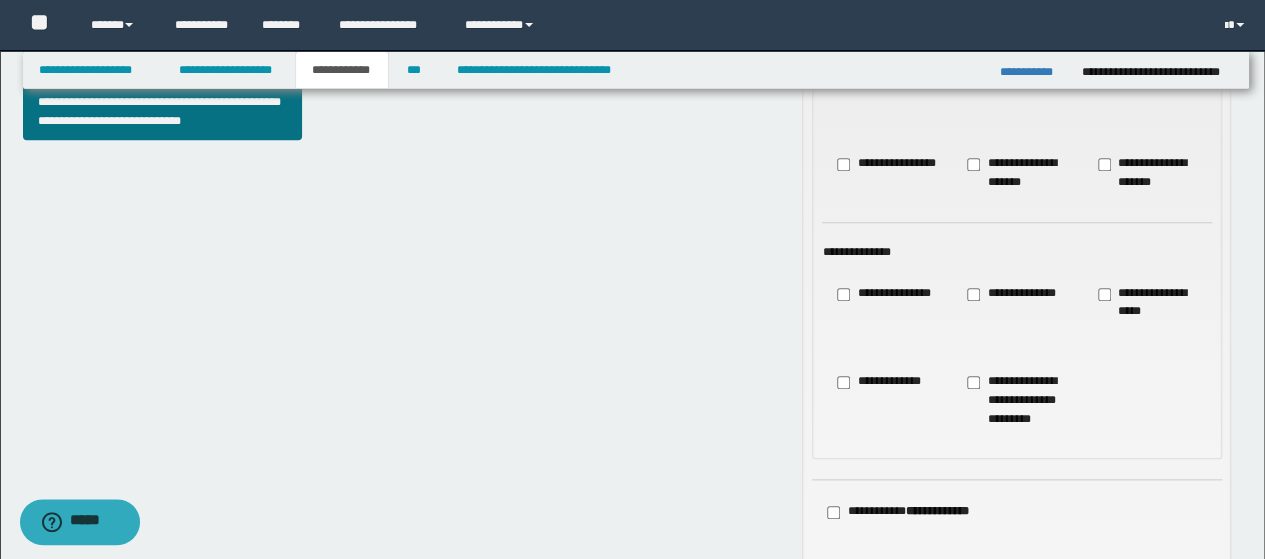 click on "**********" at bounding box center [1013, 294] 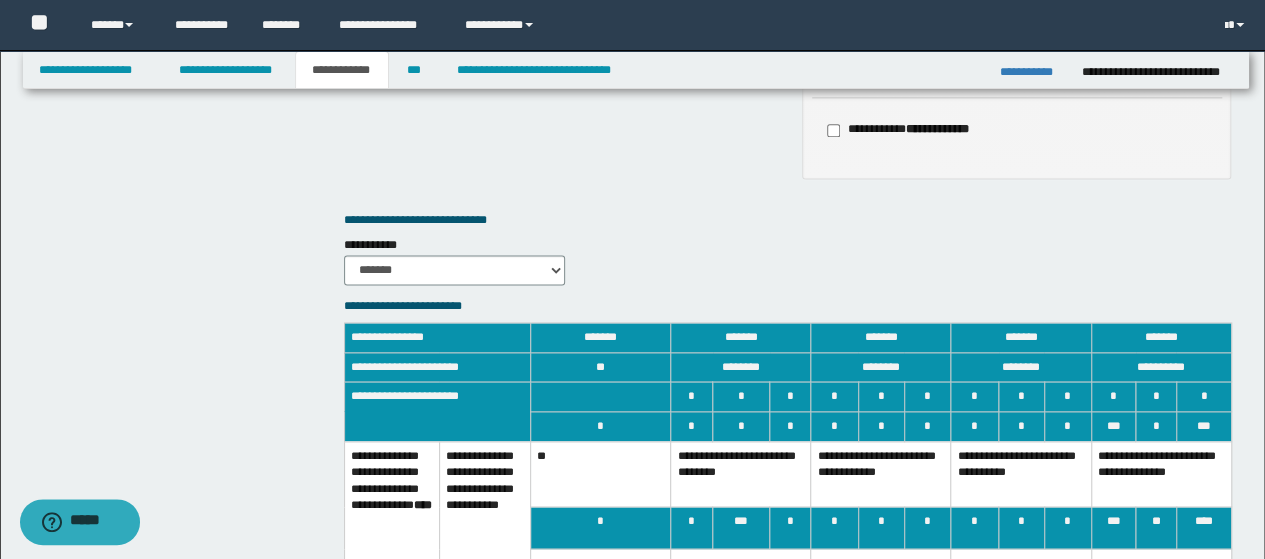 scroll, scrollTop: 1300, scrollLeft: 0, axis: vertical 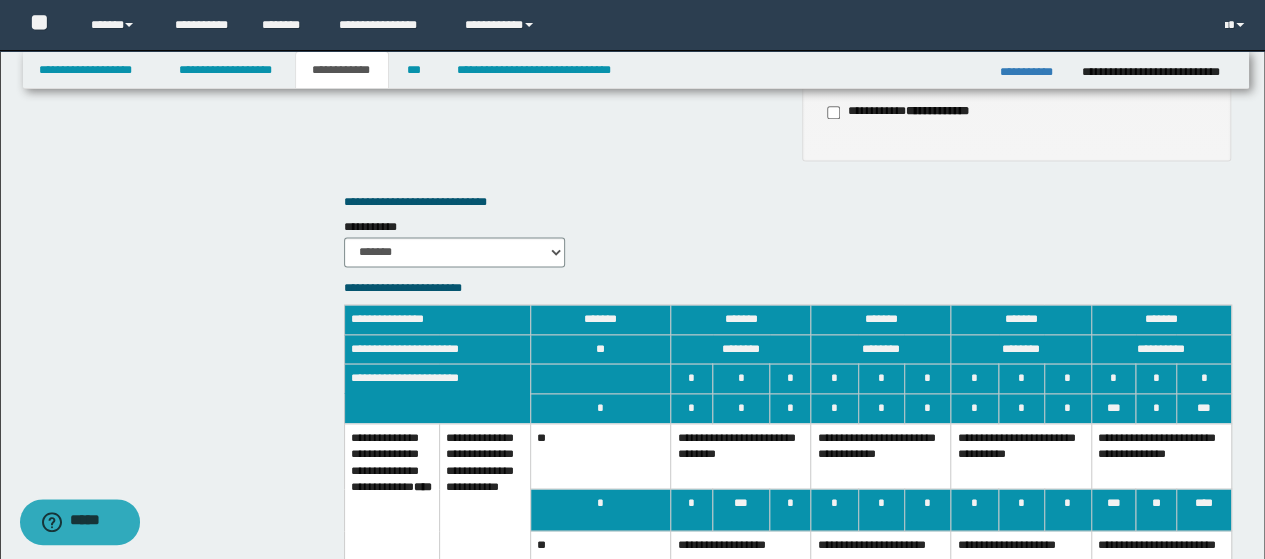 click on "**********" at bounding box center (1021, 456) 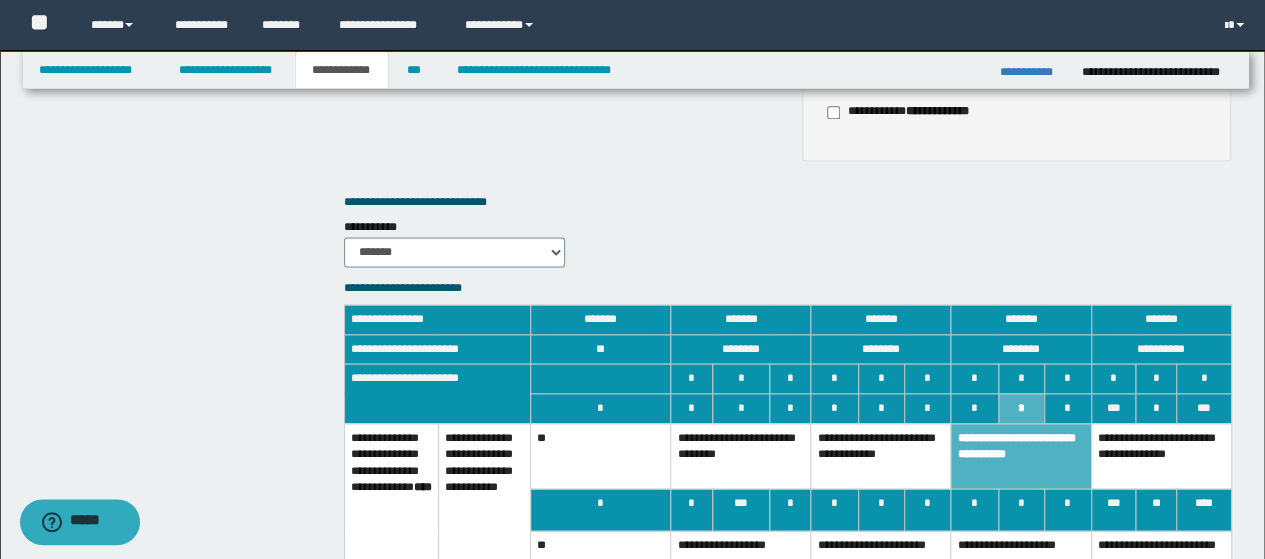 scroll, scrollTop: 1400, scrollLeft: 0, axis: vertical 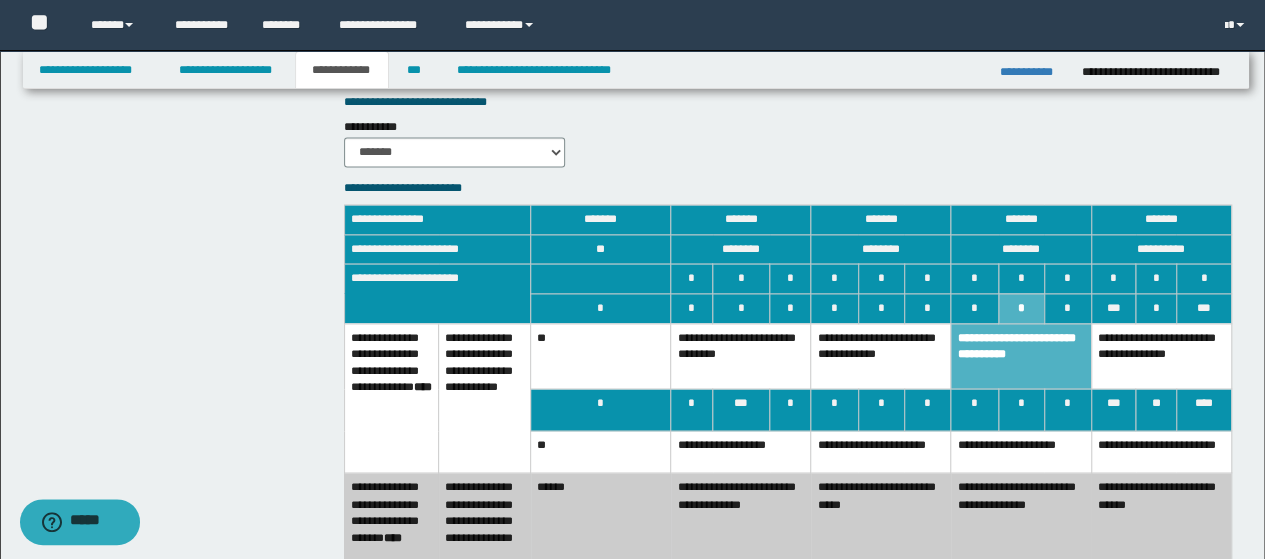 click on "**********" at bounding box center [1021, 452] 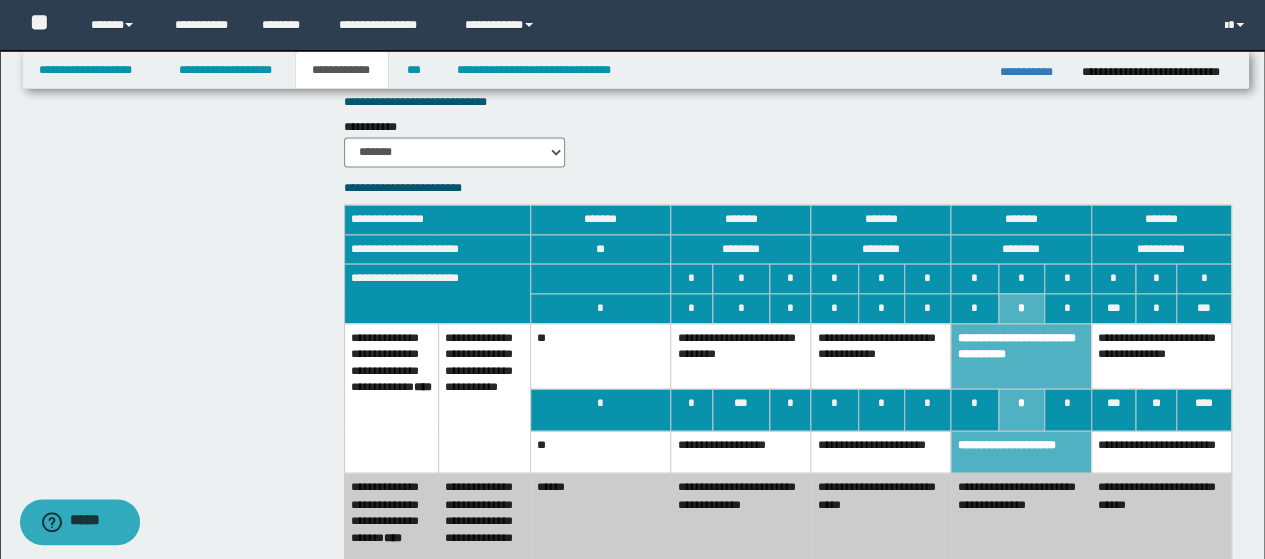 click on "**********" at bounding box center [1021, 529] 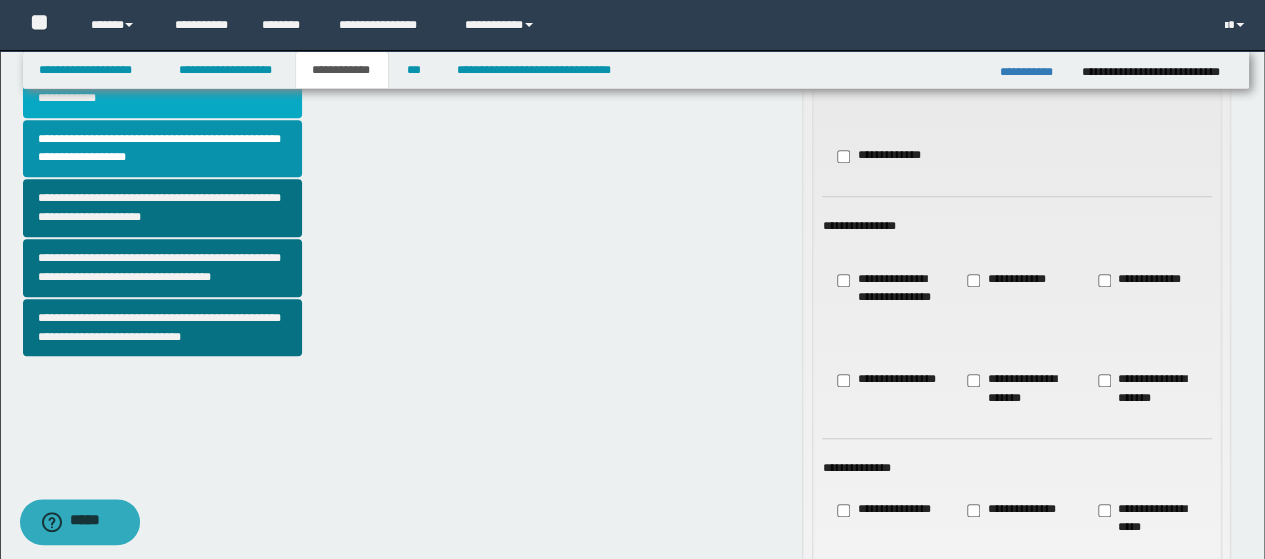 scroll, scrollTop: 700, scrollLeft: 0, axis: vertical 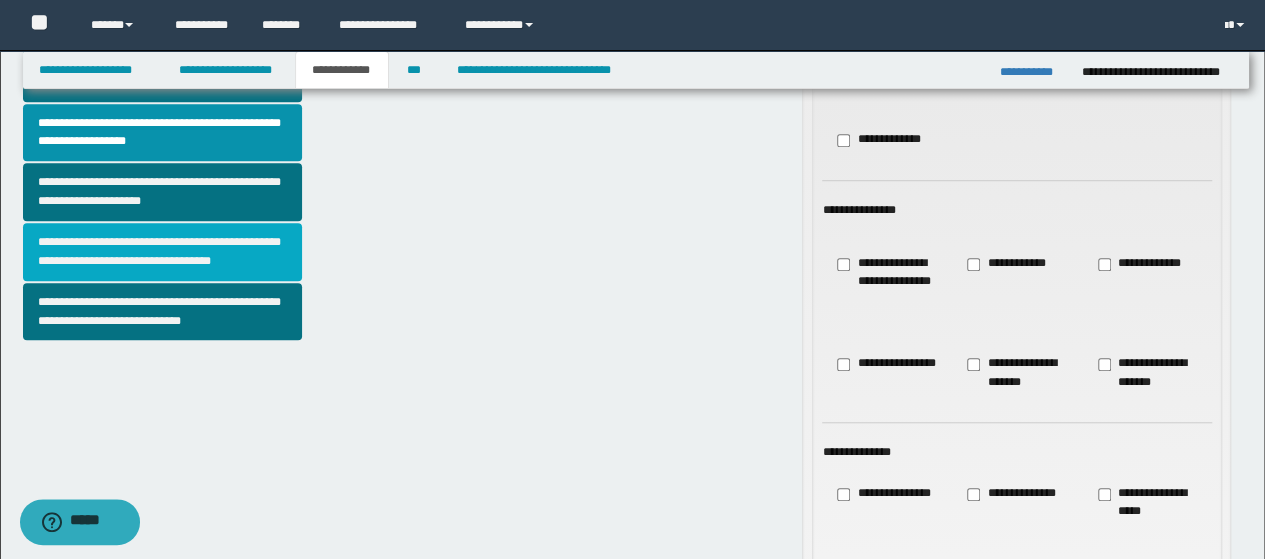 click on "**********" at bounding box center (162, 252) 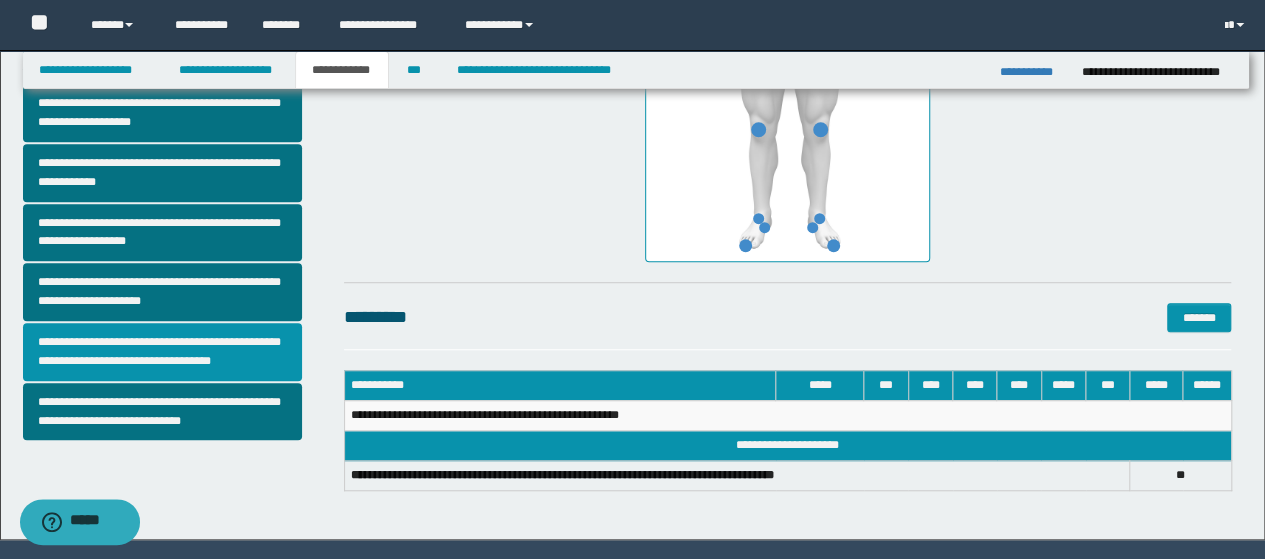 scroll, scrollTop: 658, scrollLeft: 0, axis: vertical 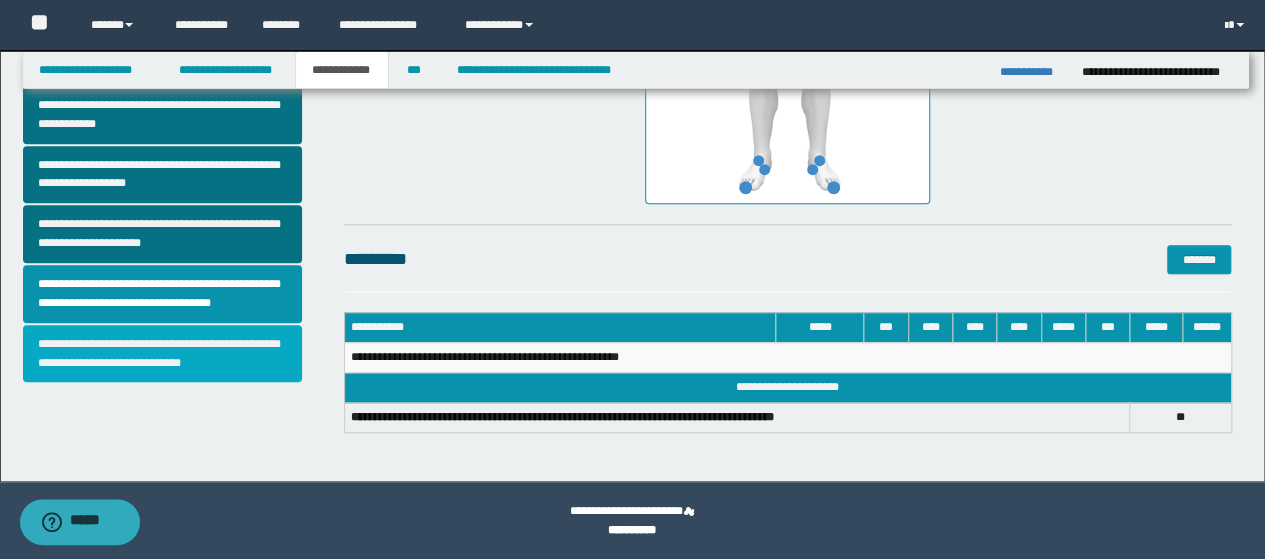 click on "**********" at bounding box center [162, 354] 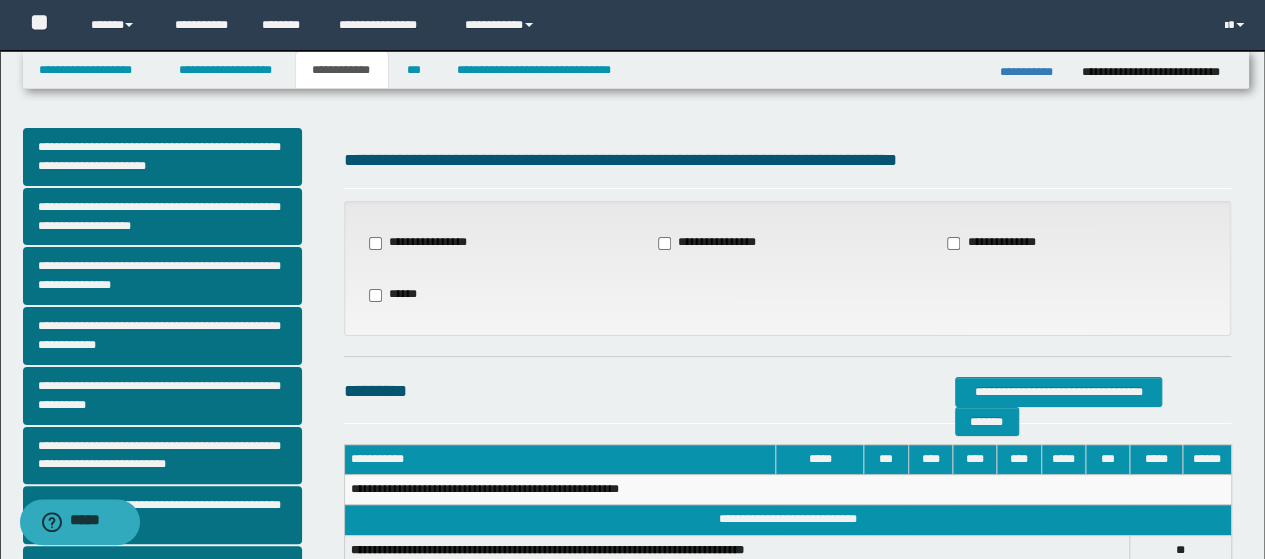 click on "******" at bounding box center (498, 295) 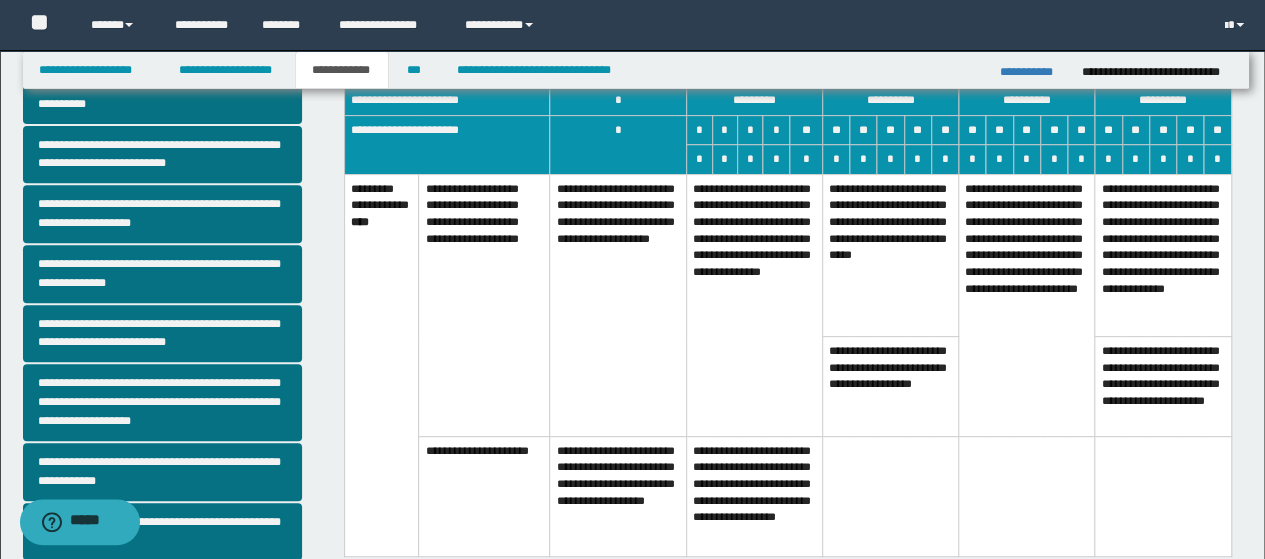 scroll, scrollTop: 300, scrollLeft: 0, axis: vertical 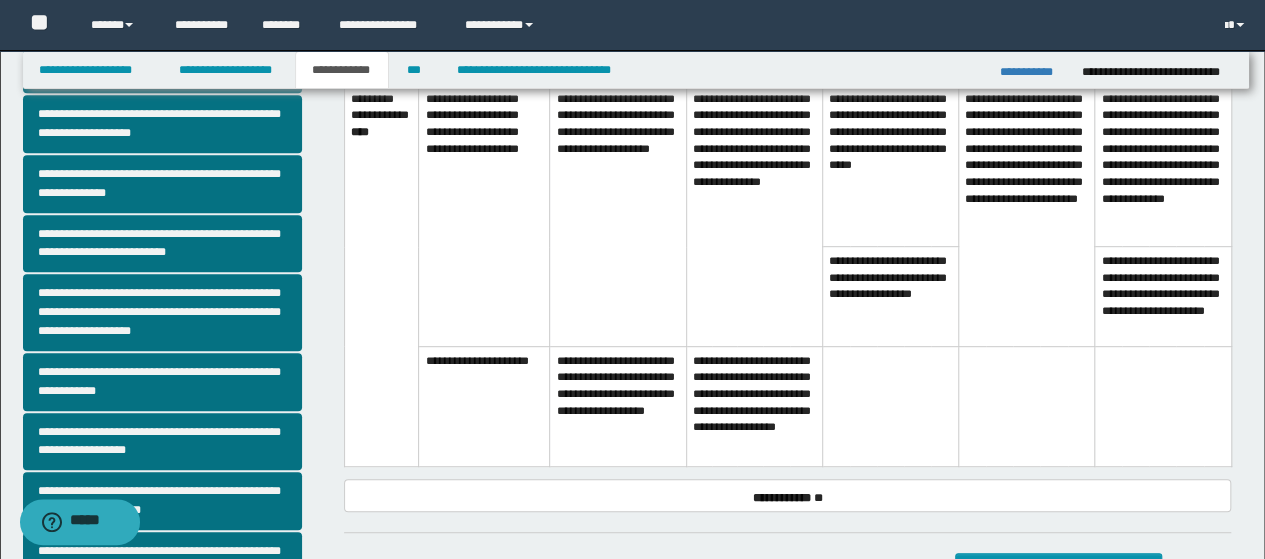 click on "**********" at bounding box center [618, 406] 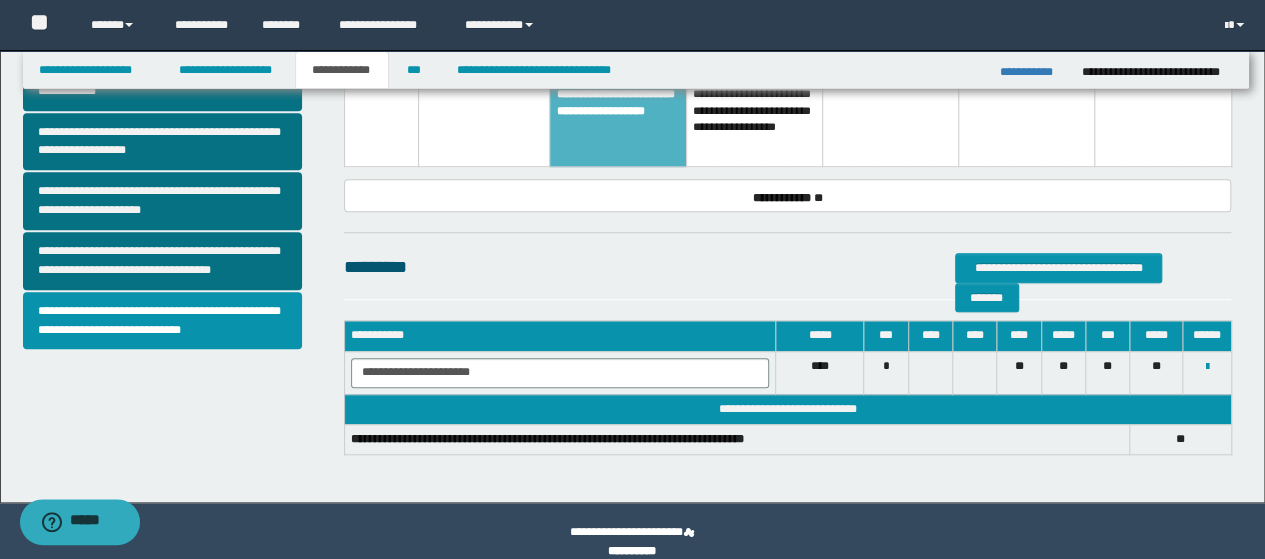 scroll, scrollTop: 591, scrollLeft: 0, axis: vertical 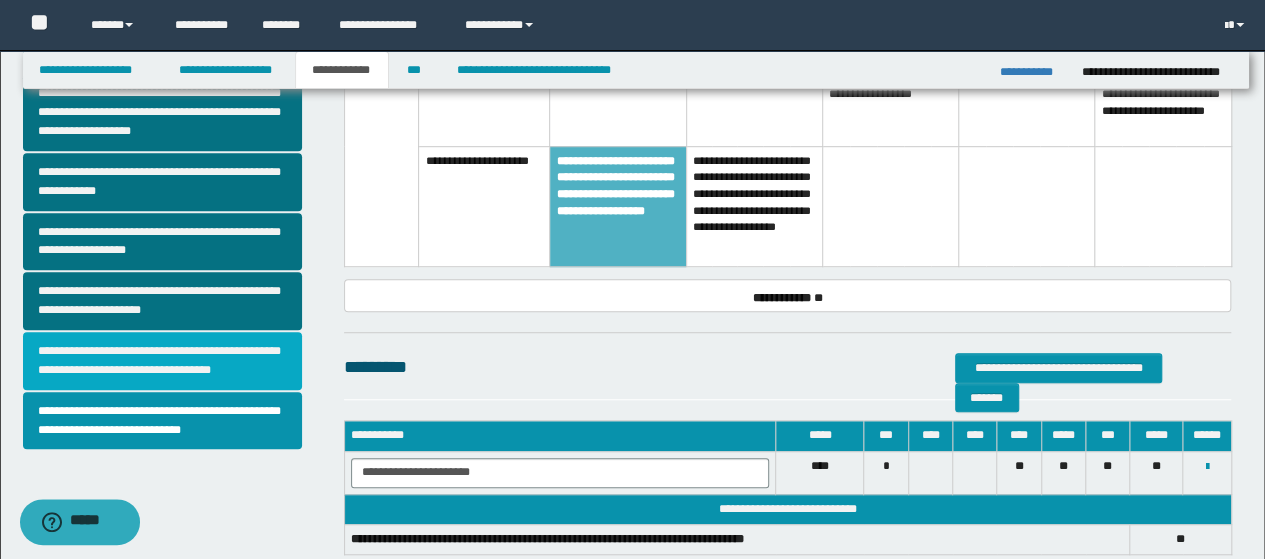 click on "**********" at bounding box center (162, 361) 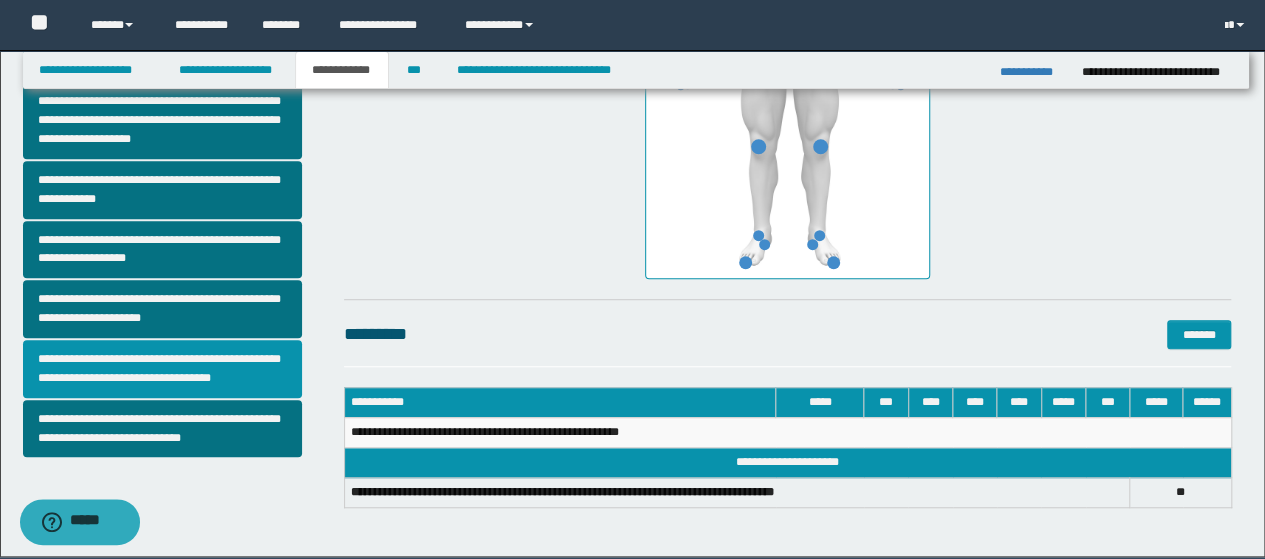 scroll, scrollTop: 600, scrollLeft: 0, axis: vertical 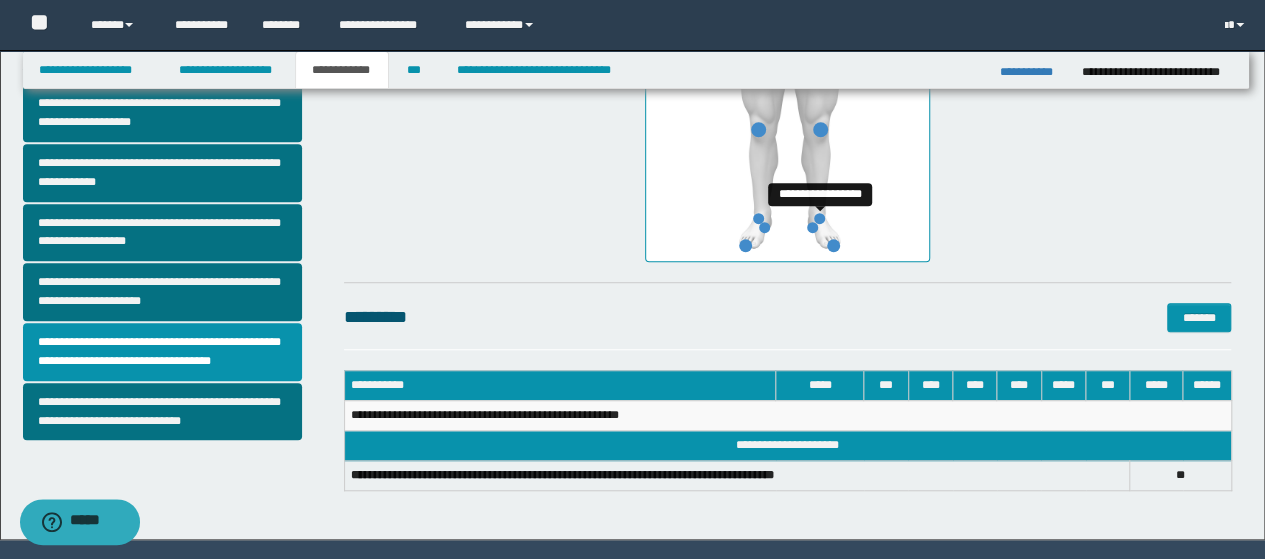 click at bounding box center (819, 218) 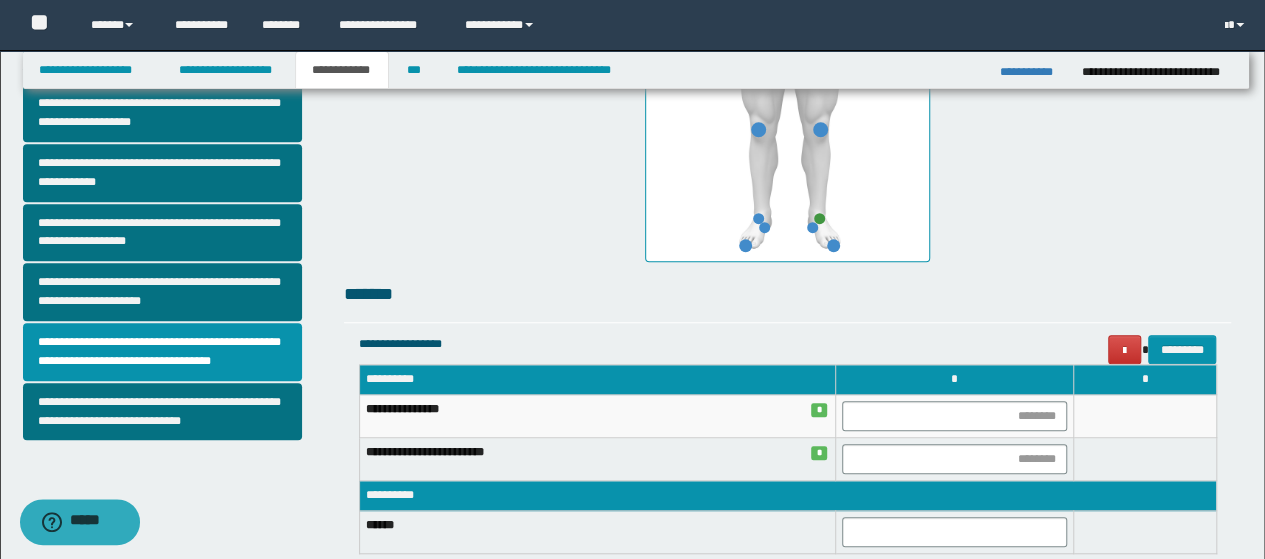 click at bounding box center [787, 44] 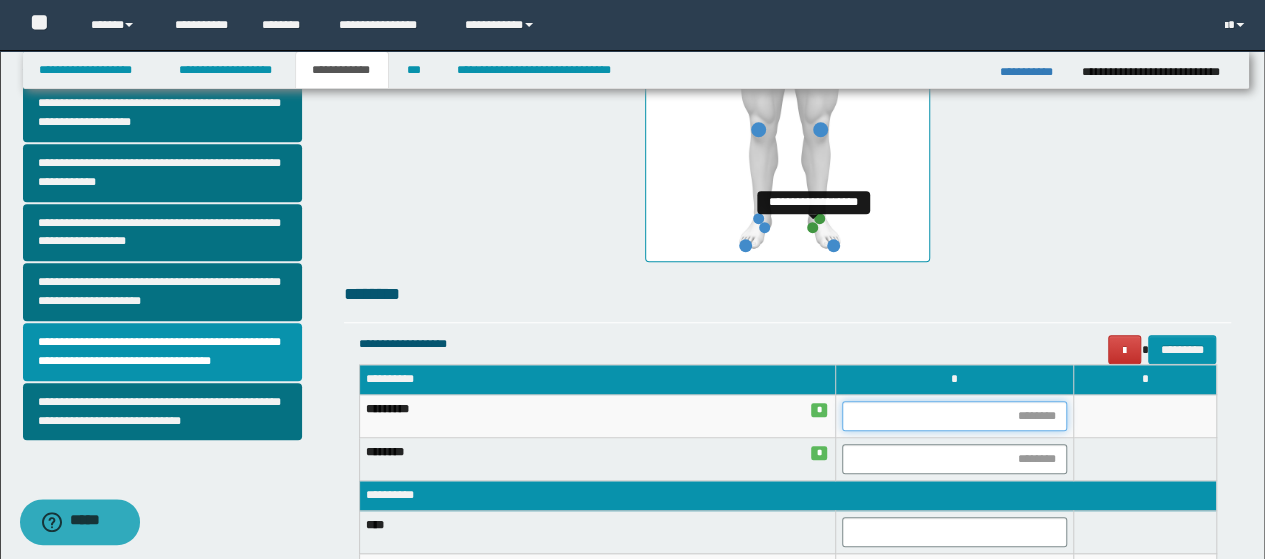 click at bounding box center (954, 416) 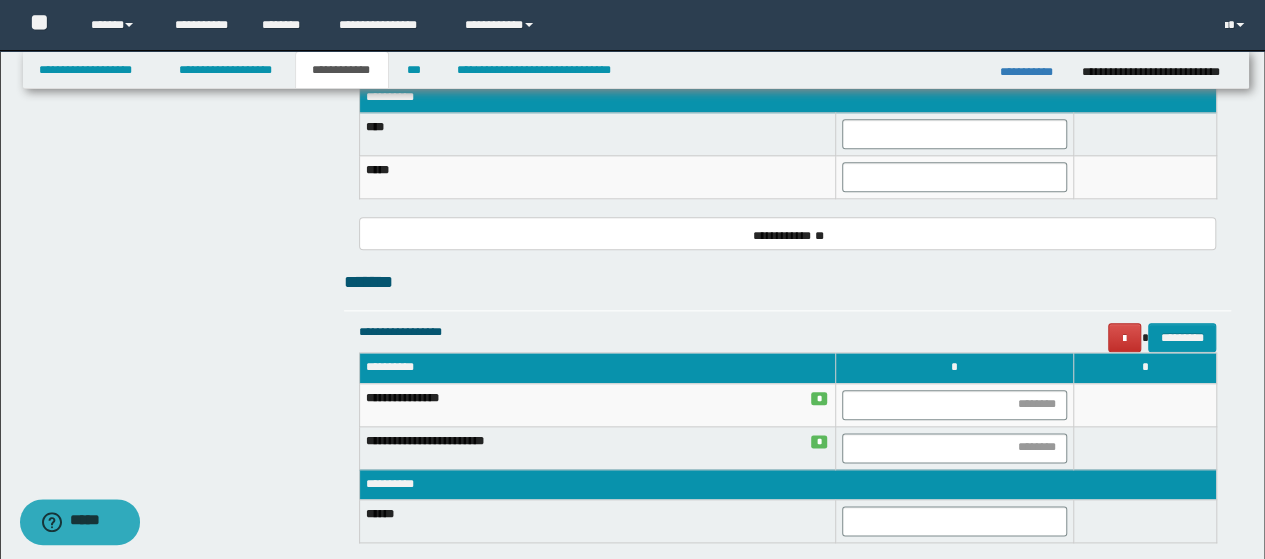 scroll, scrollTop: 1000, scrollLeft: 0, axis: vertical 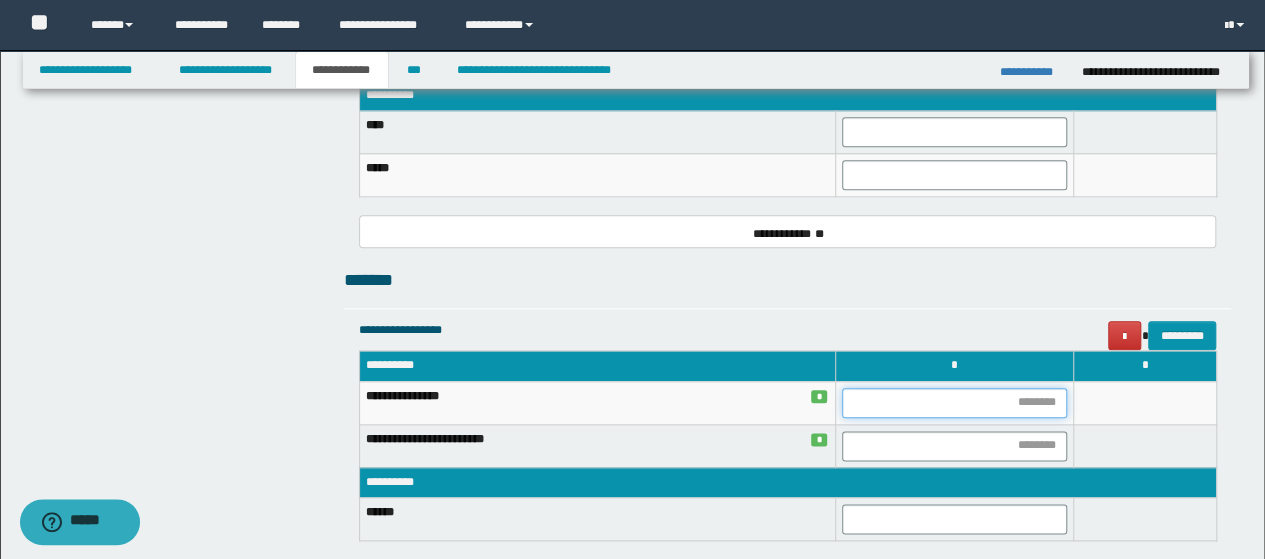 click at bounding box center [954, 403] 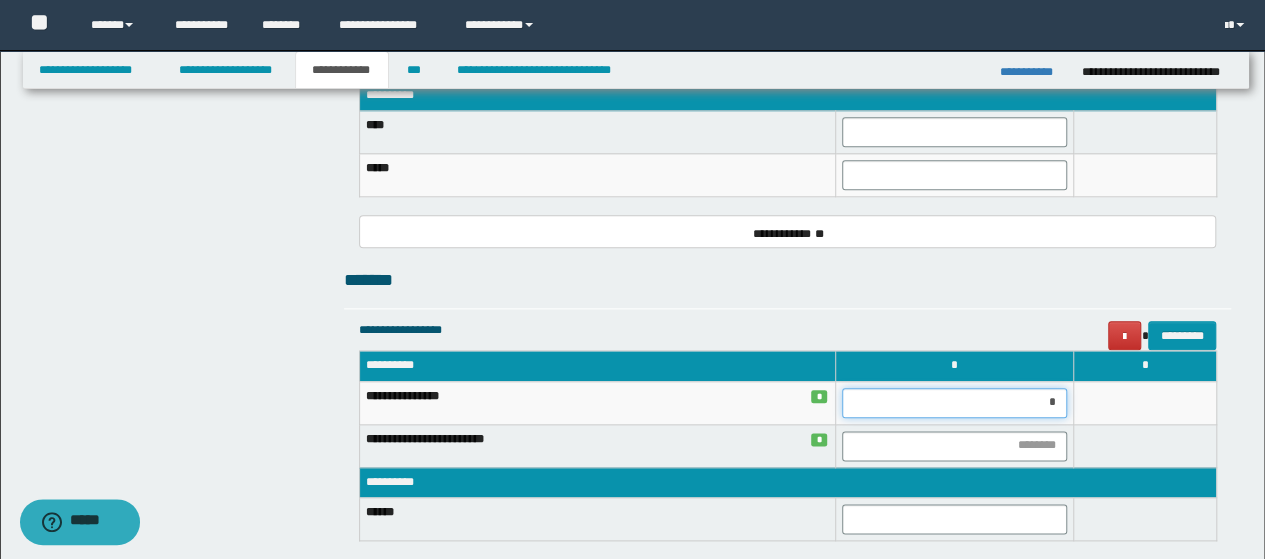 type on "**" 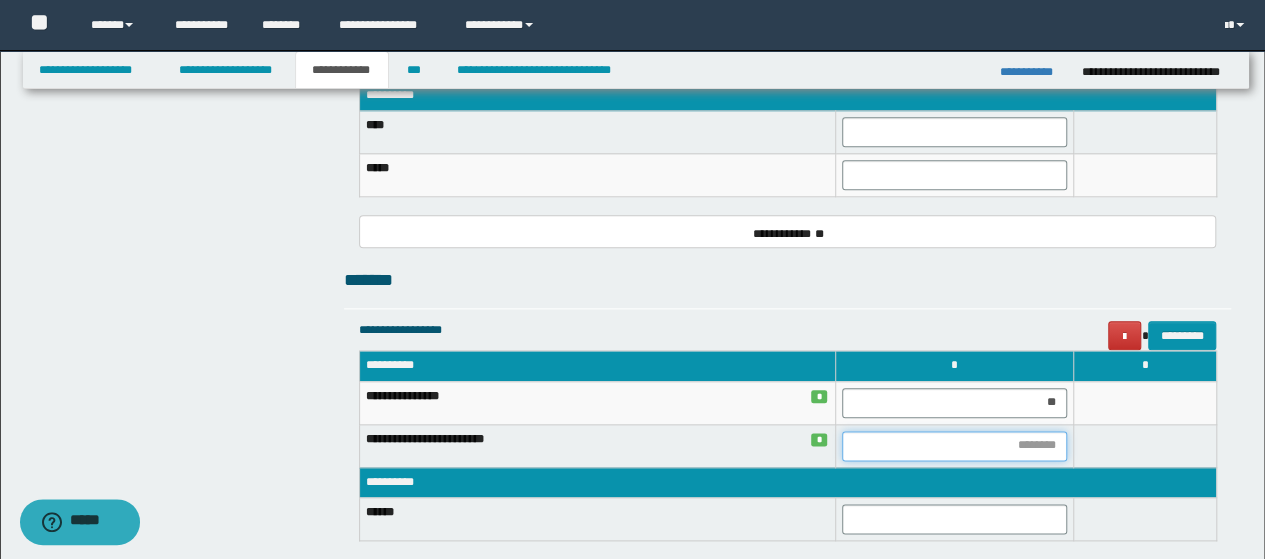 click at bounding box center (954, 446) 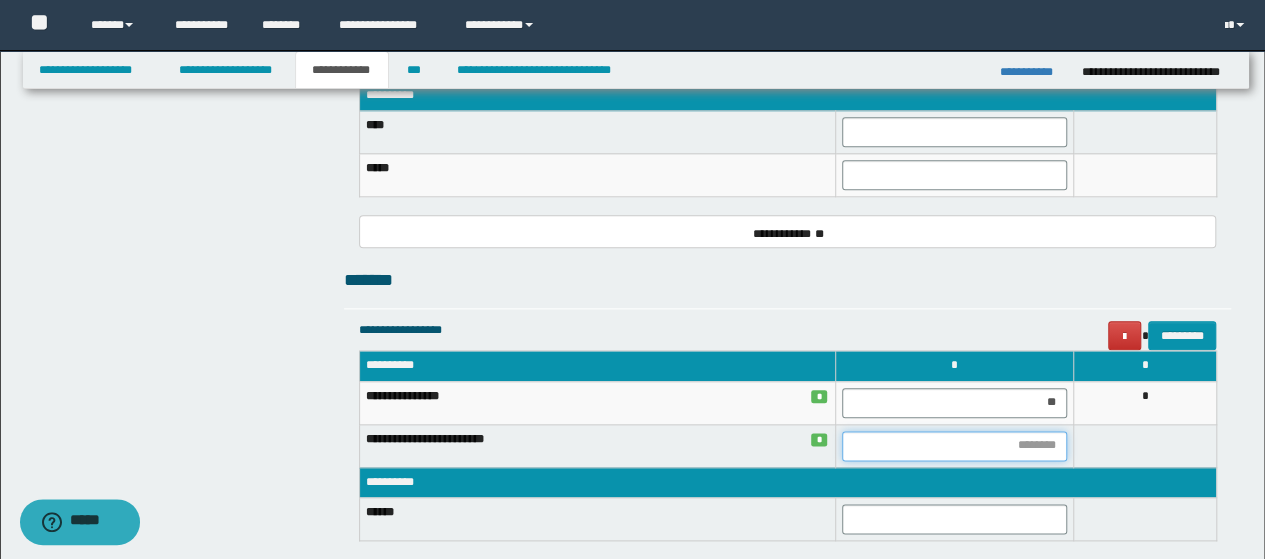 type on "*" 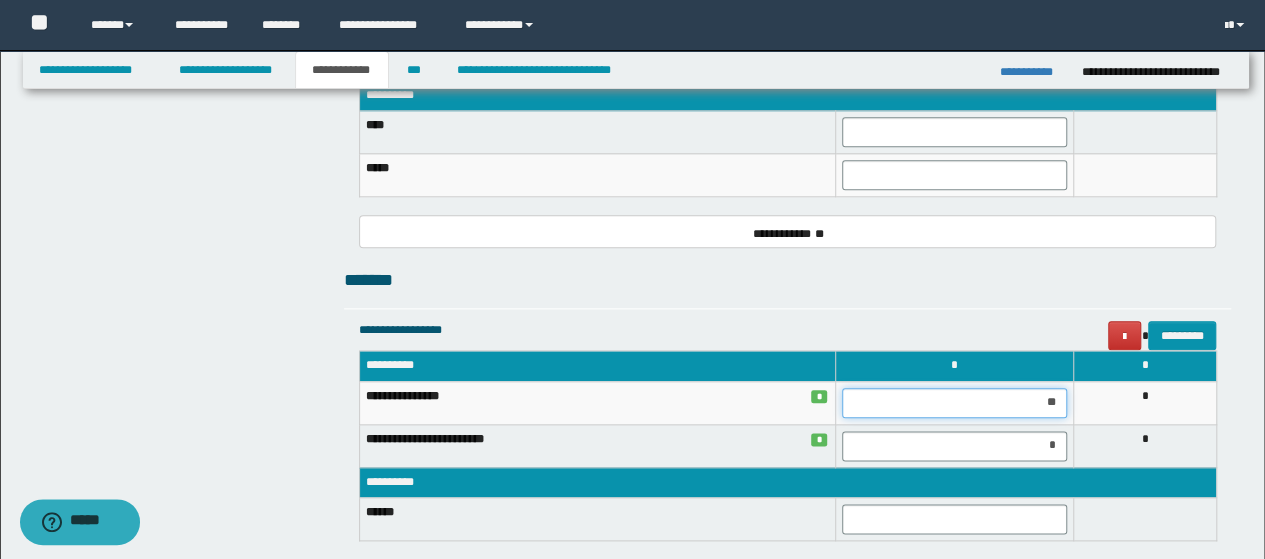 click on "**" at bounding box center [954, 403] 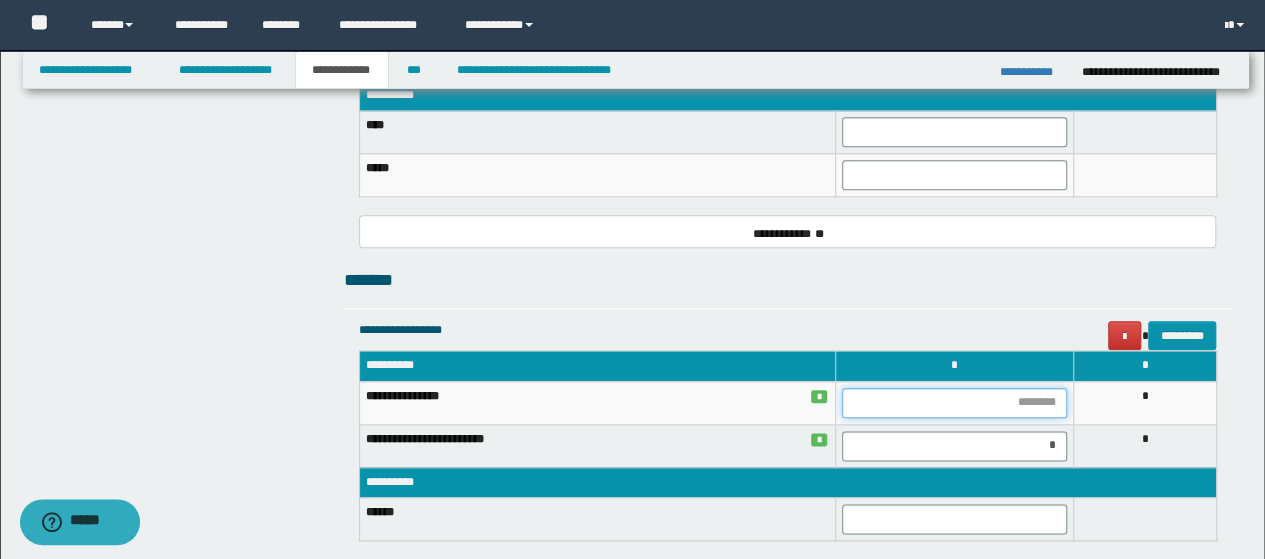 type on "*" 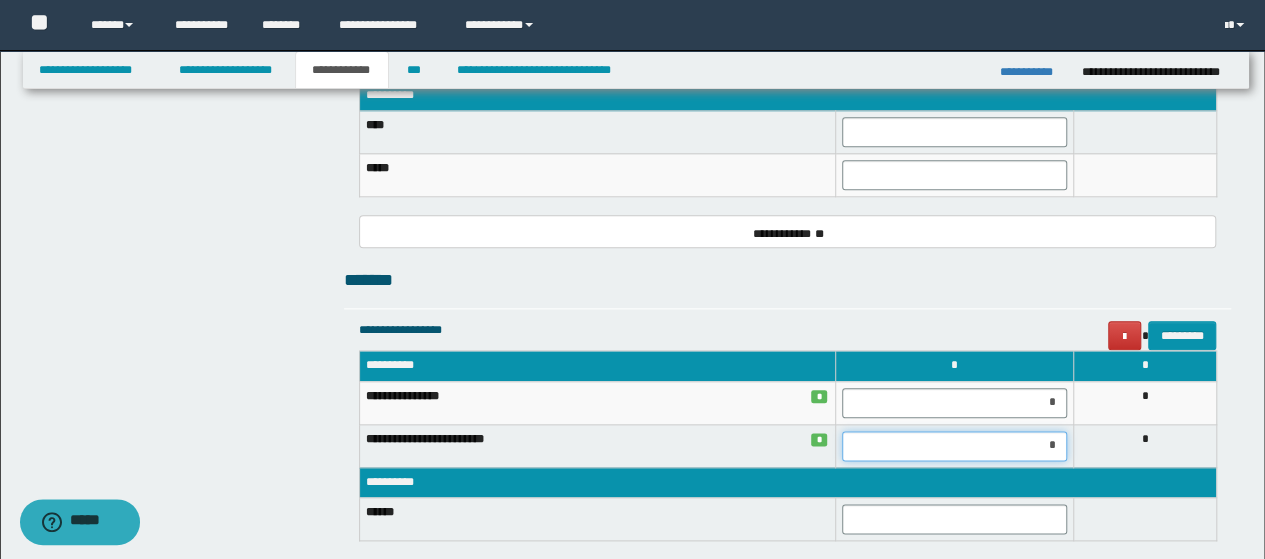click on "*" at bounding box center [954, 446] 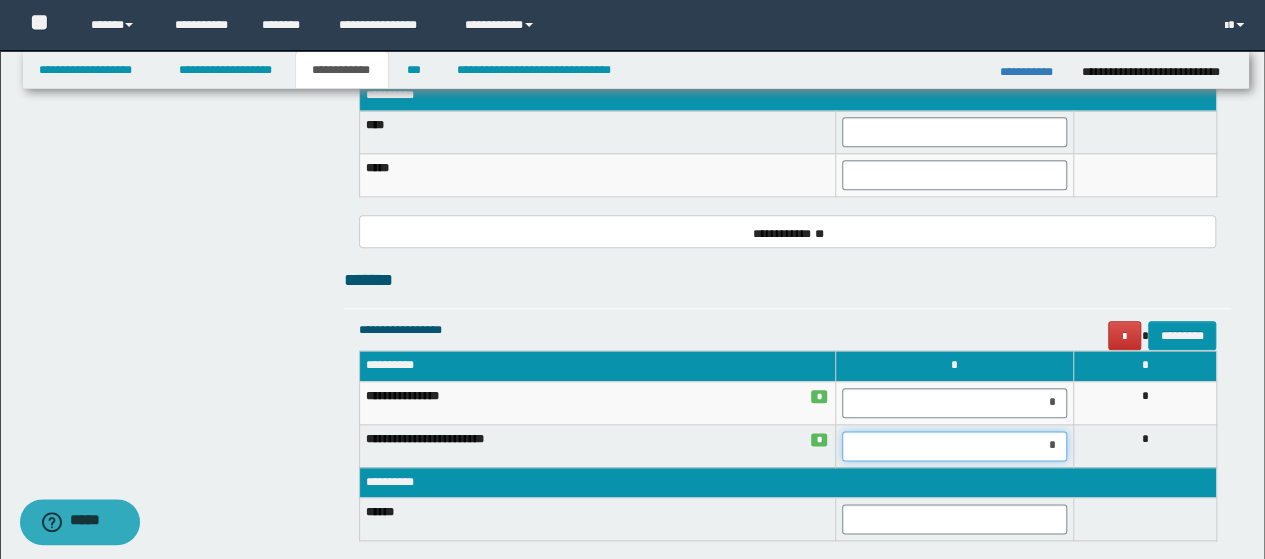 type on "**" 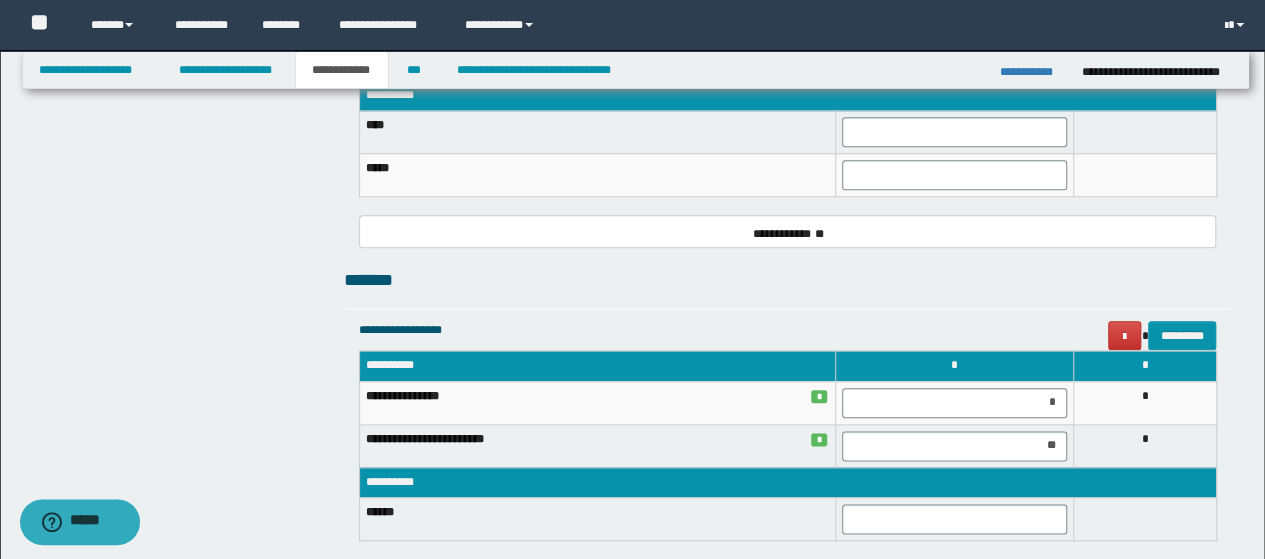 click on "*******" at bounding box center (788, 280) 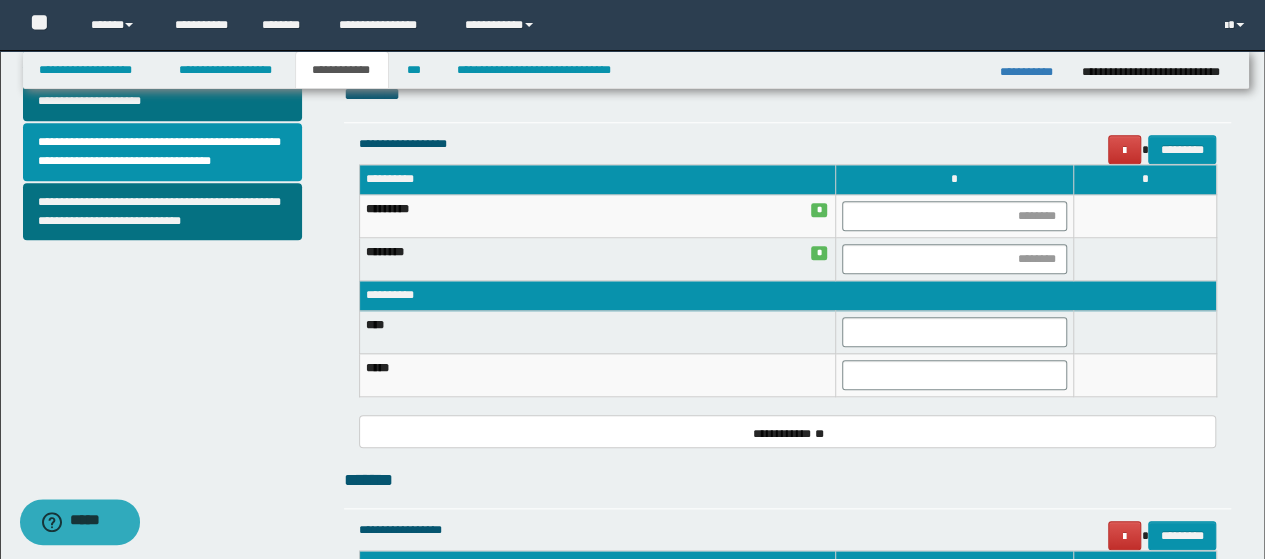 scroll, scrollTop: 600, scrollLeft: 0, axis: vertical 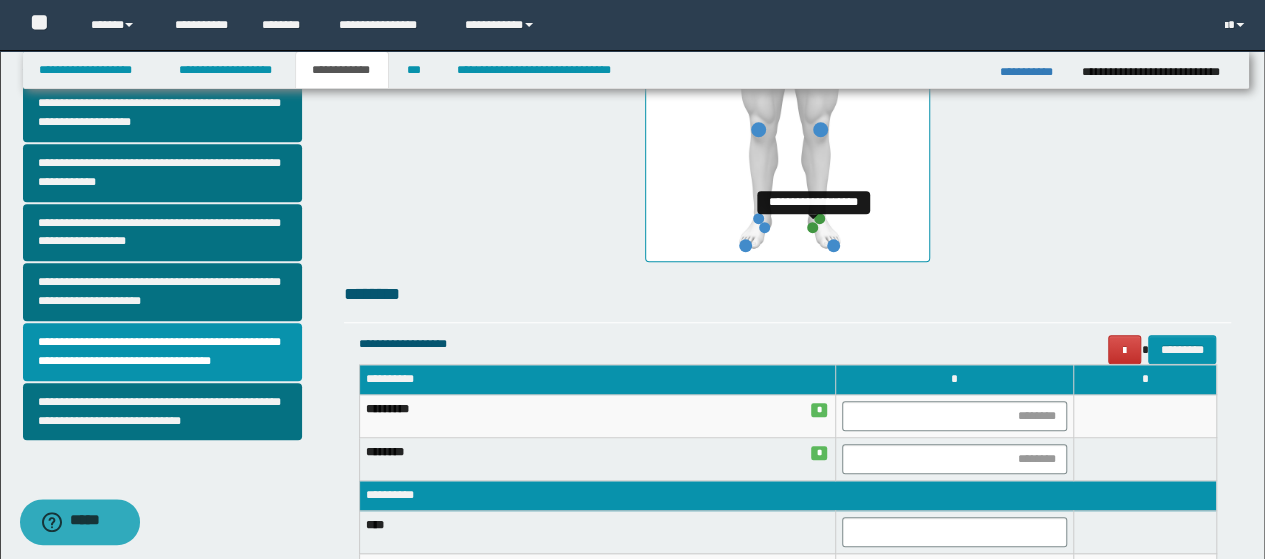 click at bounding box center [812, 227] 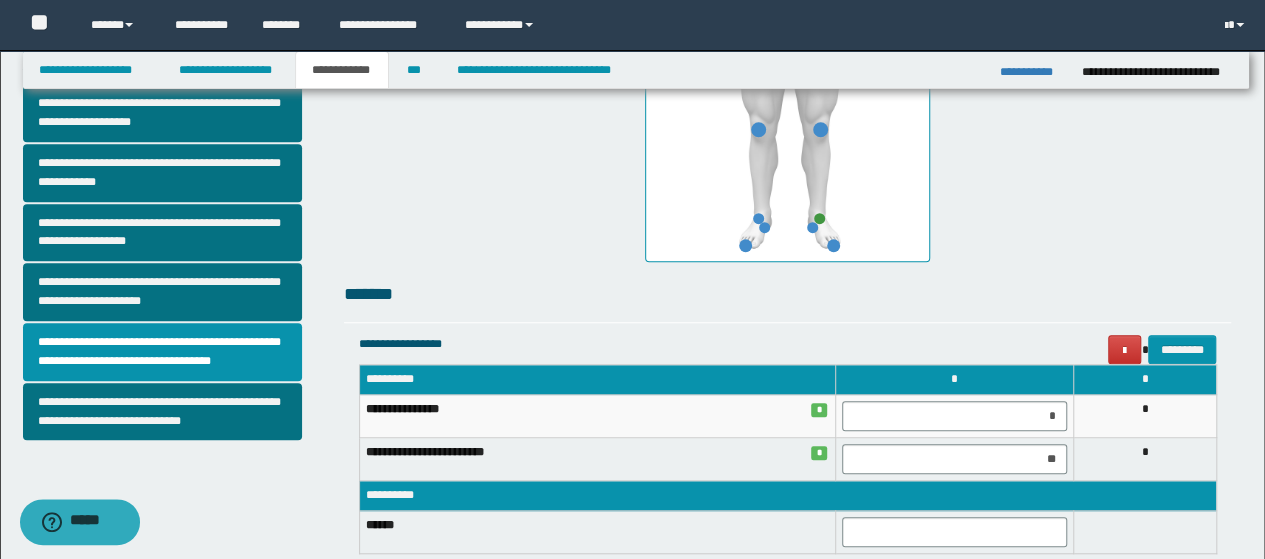 scroll, scrollTop: 700, scrollLeft: 0, axis: vertical 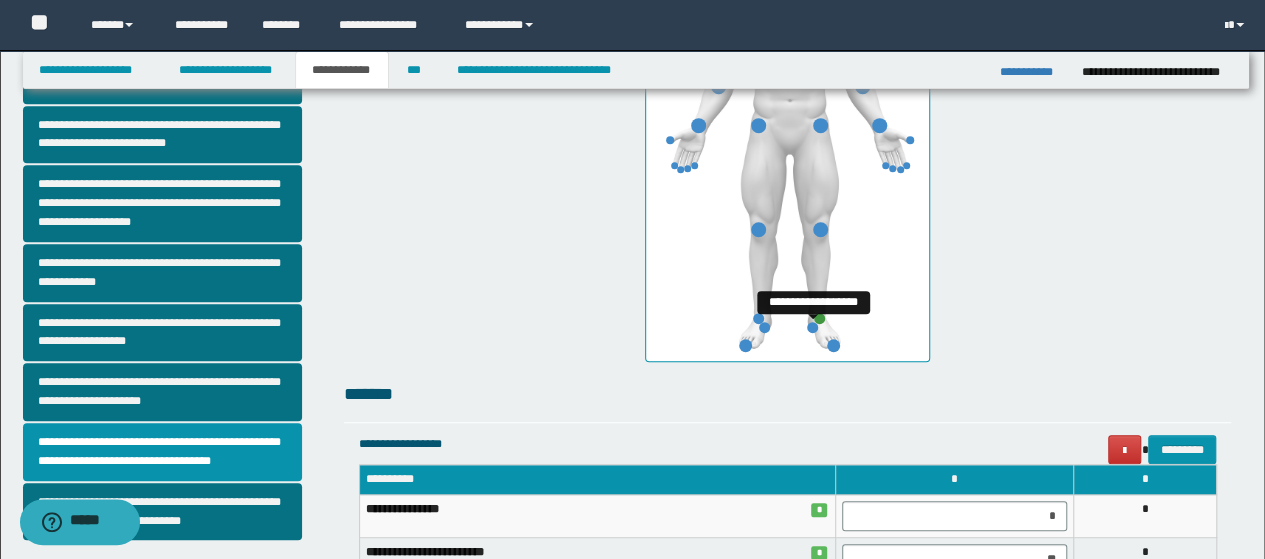 click at bounding box center (812, 327) 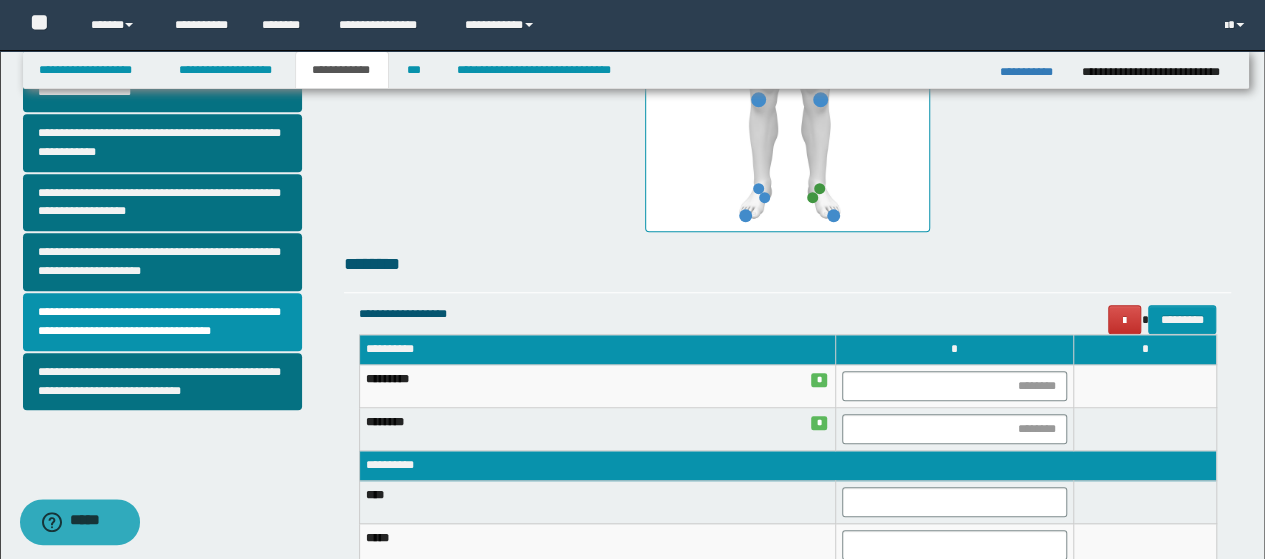 scroll, scrollTop: 600, scrollLeft: 0, axis: vertical 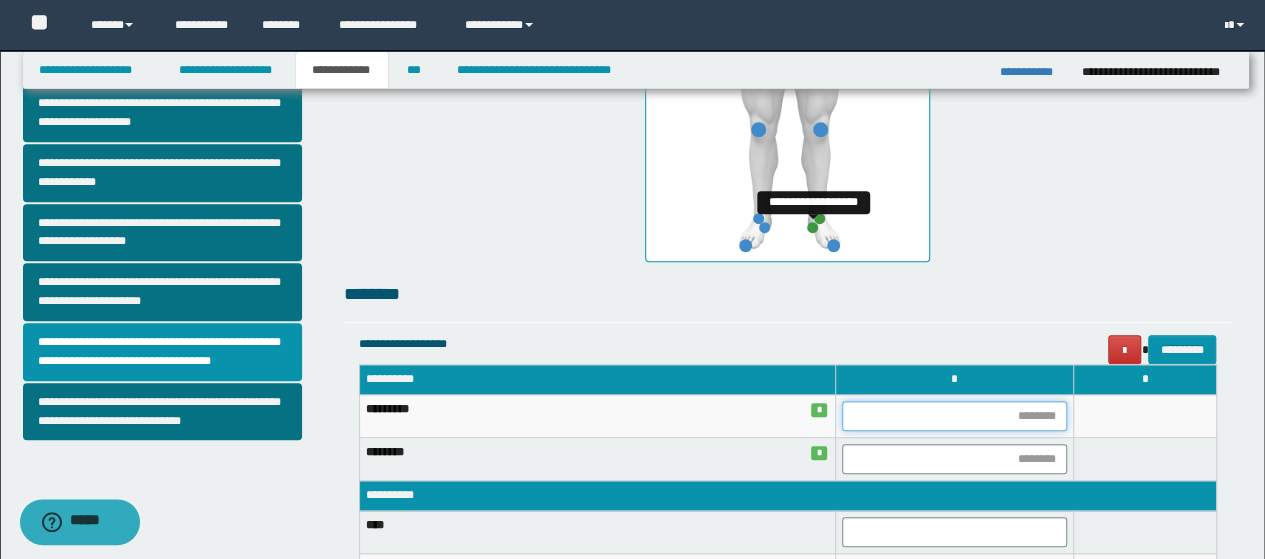 click at bounding box center [954, 416] 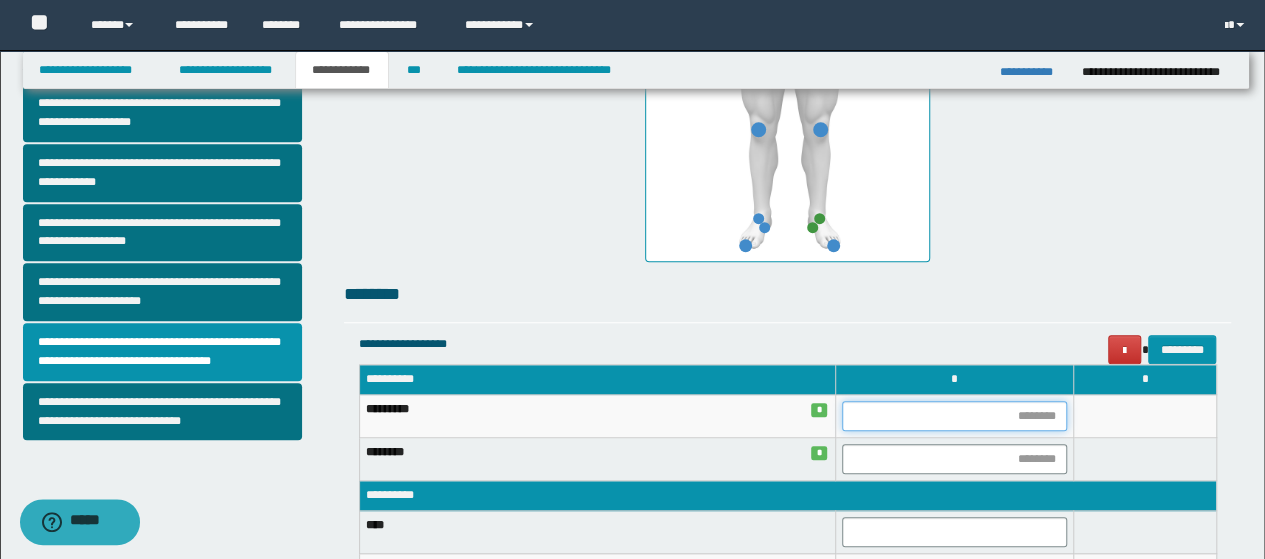 type on "*" 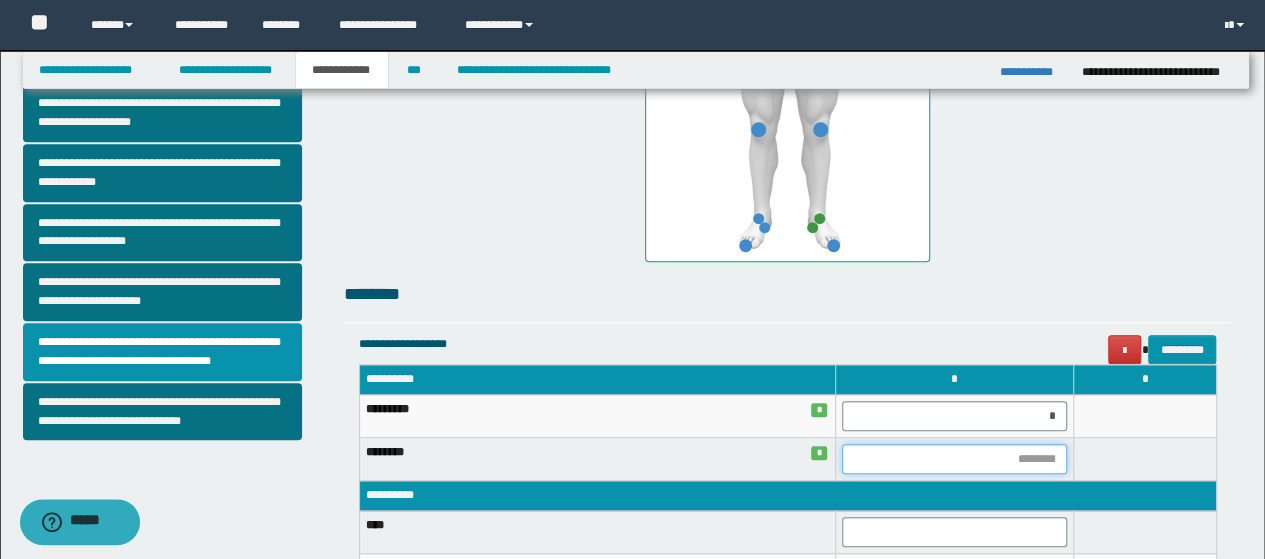 click at bounding box center (954, 459) 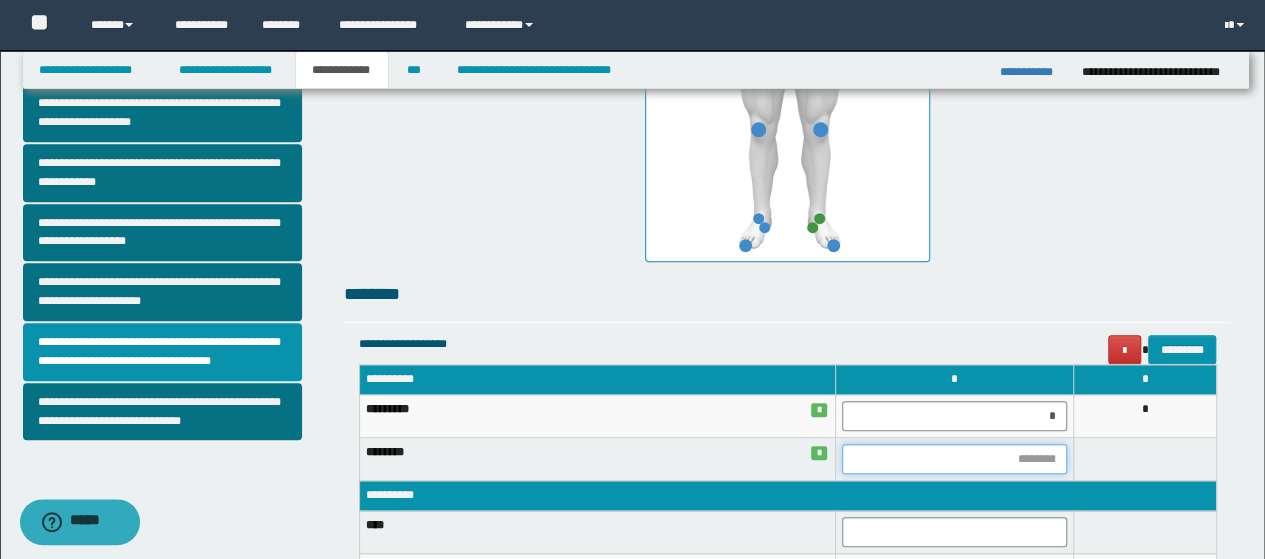type on "*" 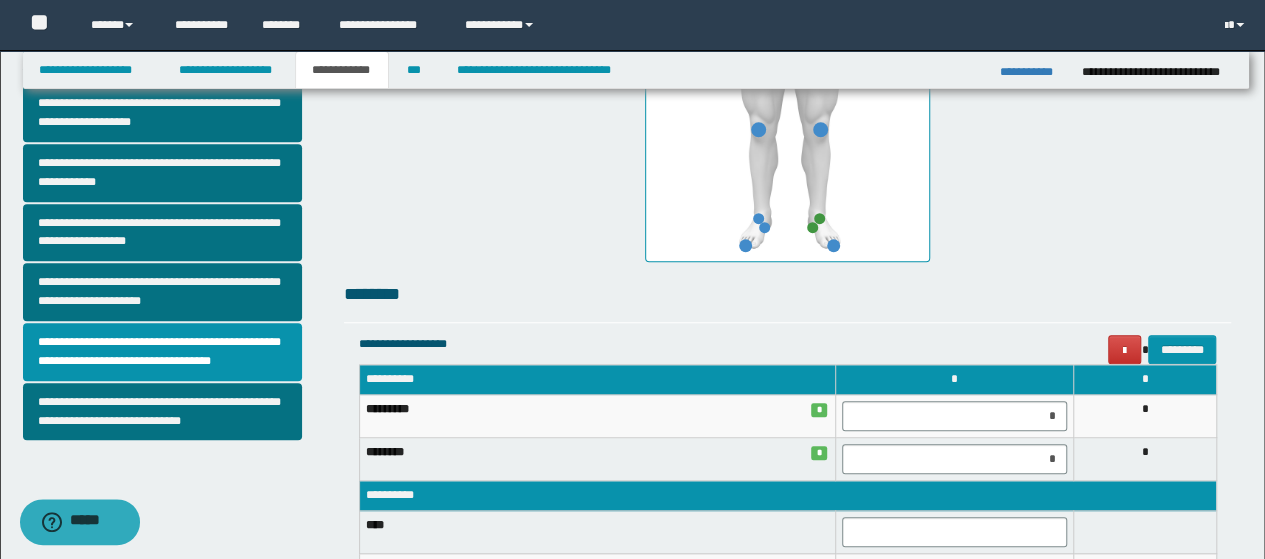 click on "********" at bounding box center [788, 294] 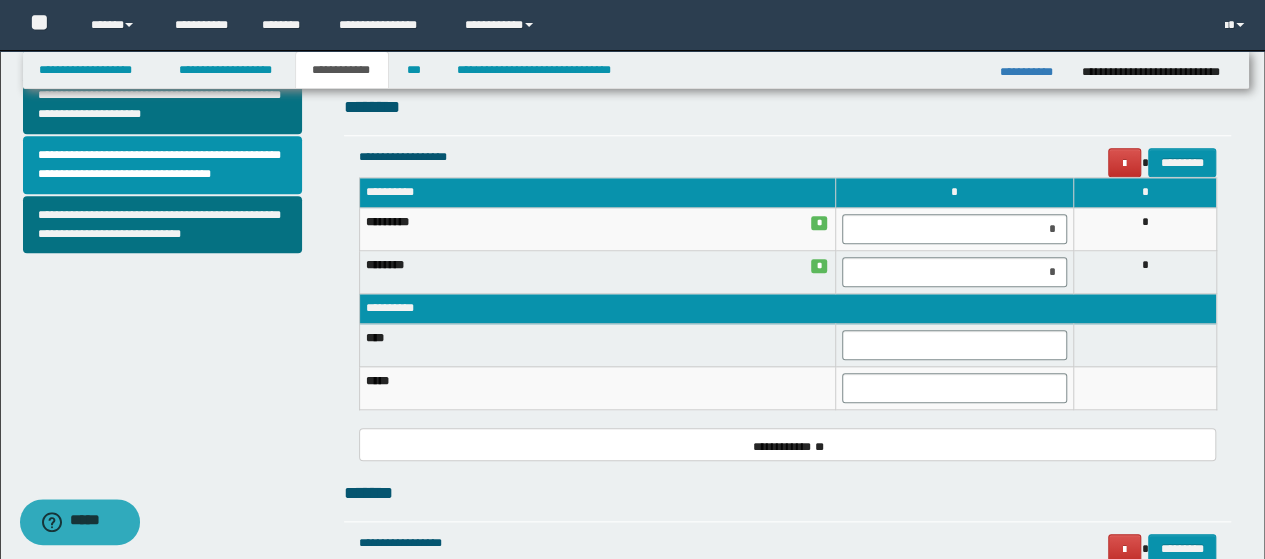 scroll, scrollTop: 600, scrollLeft: 0, axis: vertical 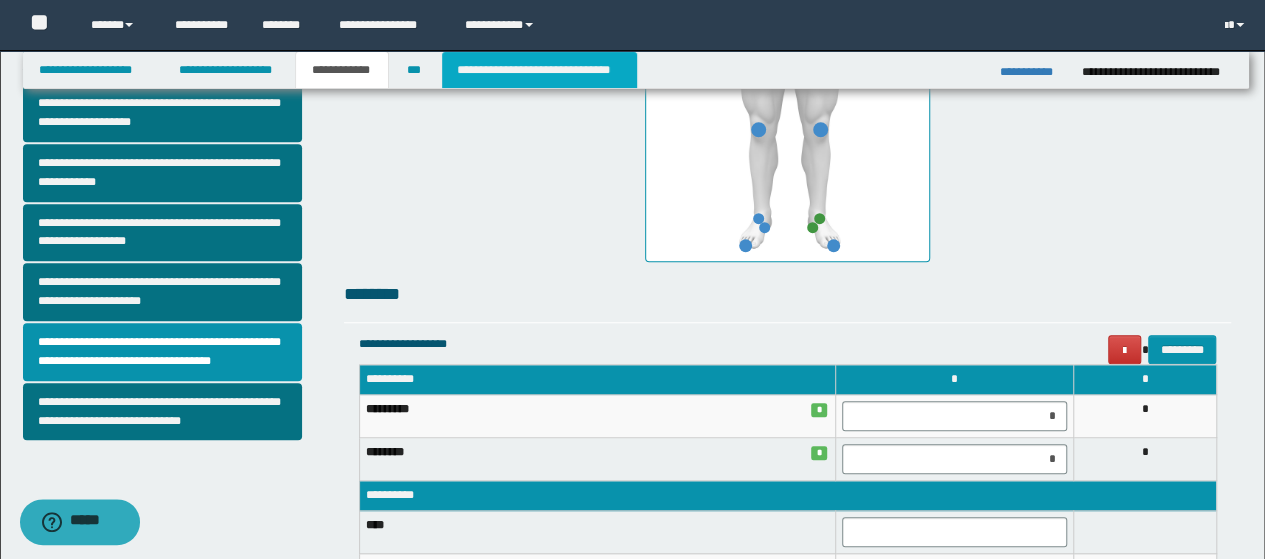 click on "**********" at bounding box center (539, 70) 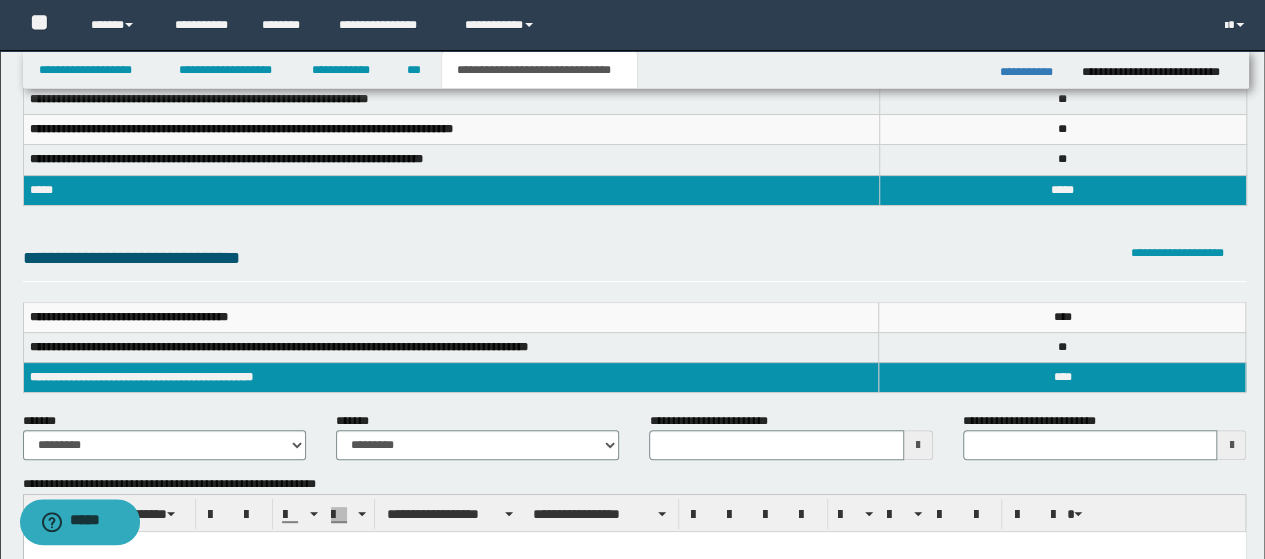 scroll, scrollTop: 200, scrollLeft: 0, axis: vertical 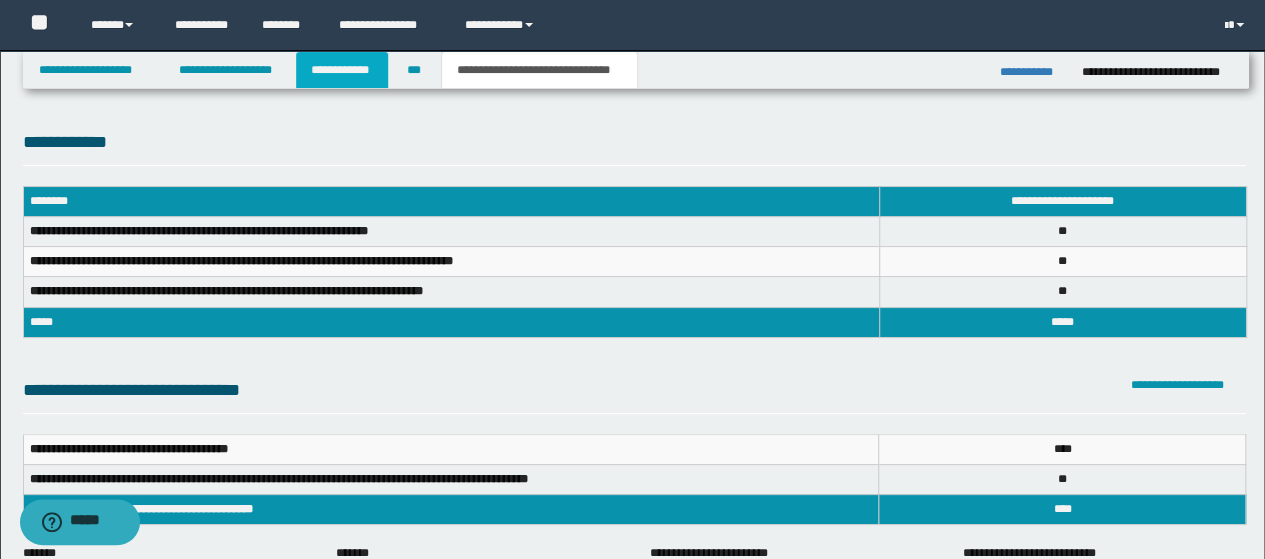 click on "**********" at bounding box center (342, 70) 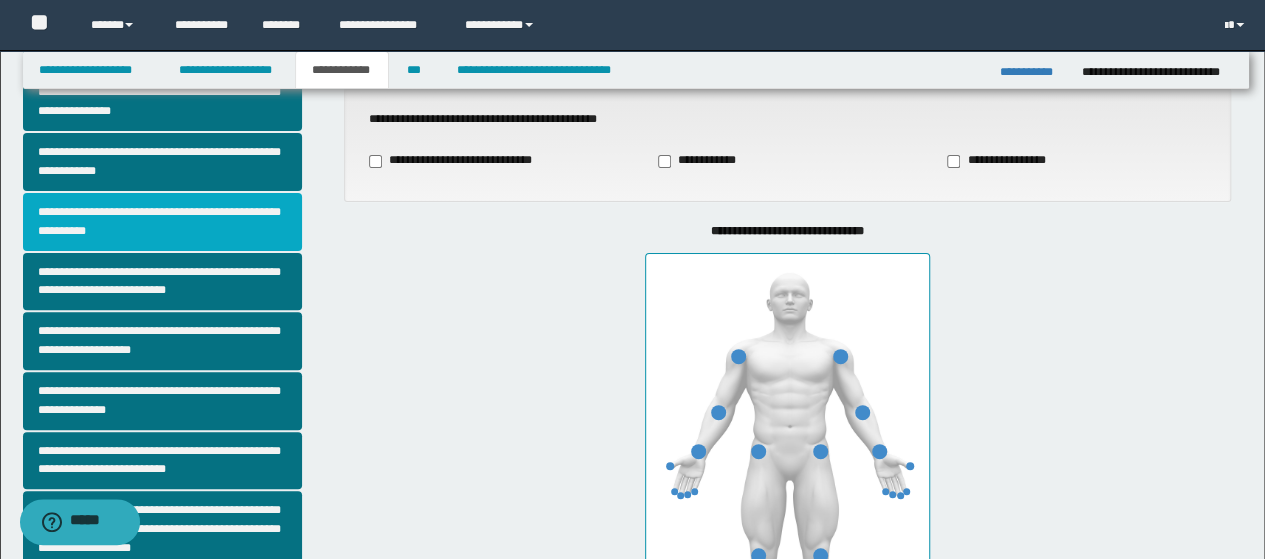 scroll, scrollTop: 400, scrollLeft: 0, axis: vertical 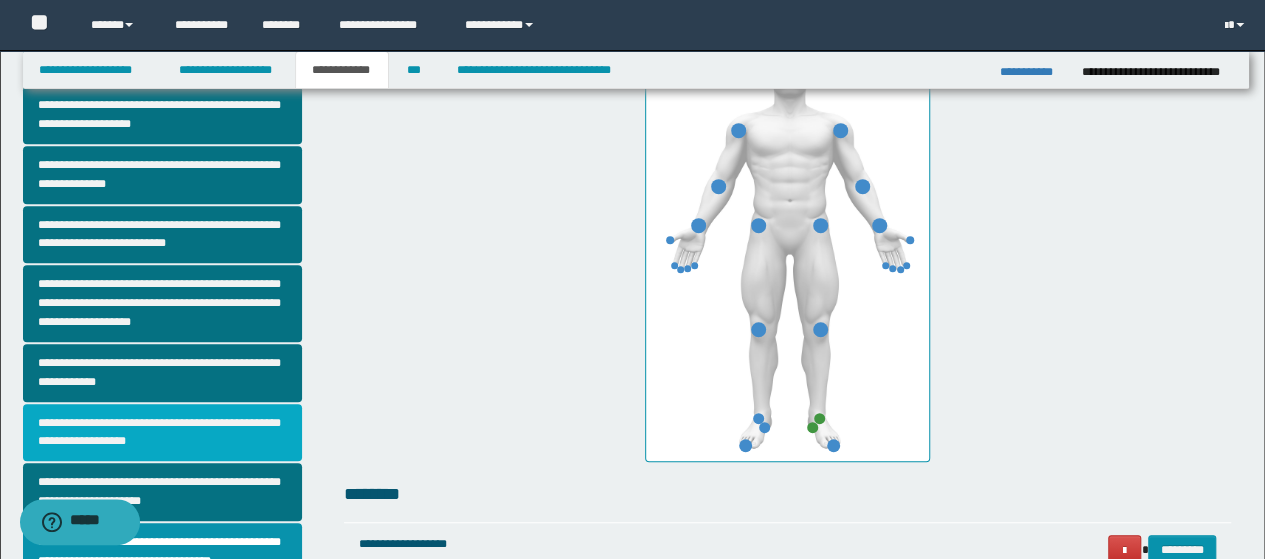 click on "**********" at bounding box center [162, 433] 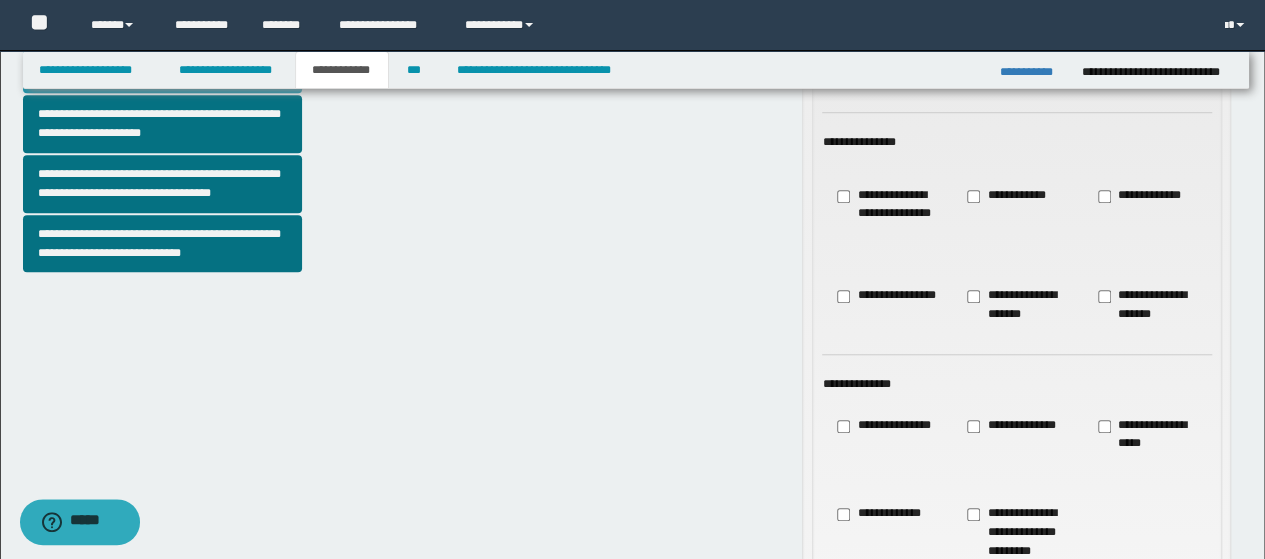 scroll, scrollTop: 800, scrollLeft: 0, axis: vertical 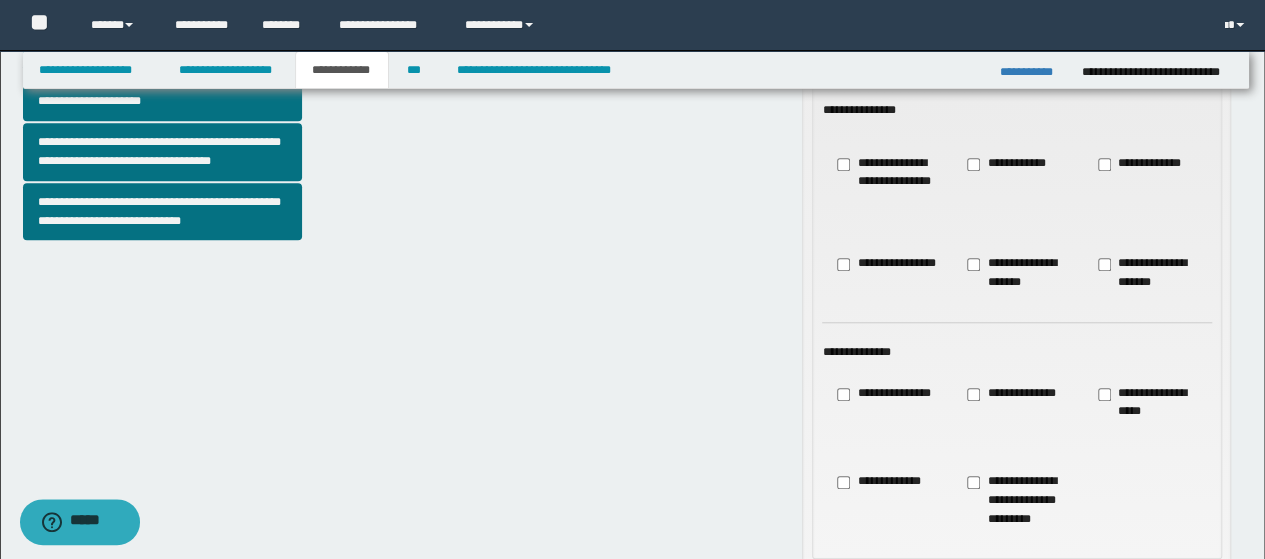 click on "**********" at bounding box center [1013, 394] 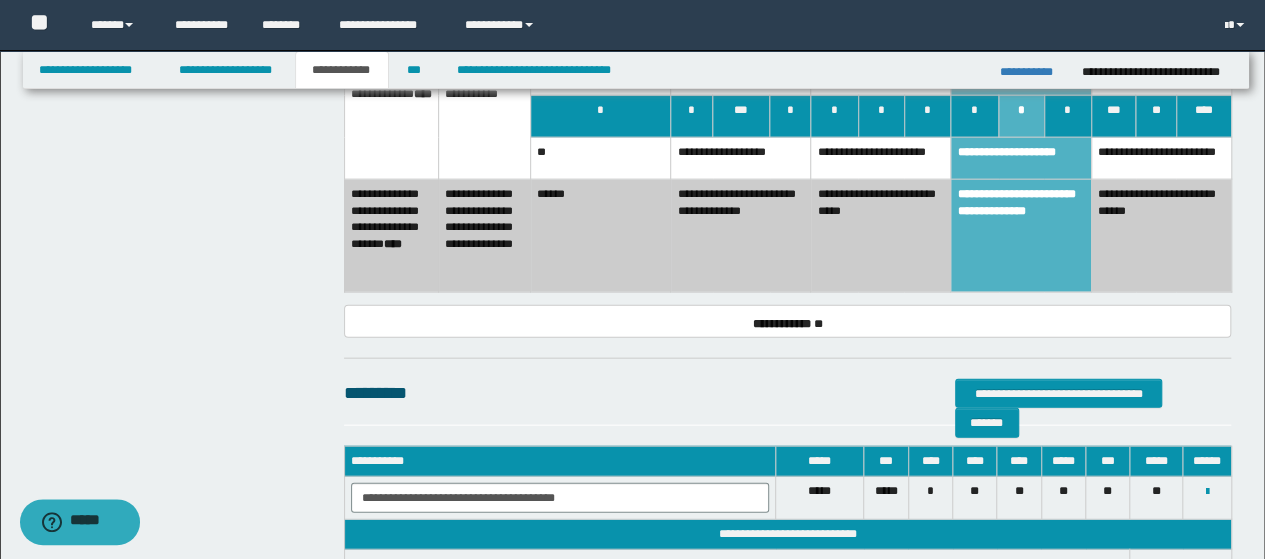 scroll, scrollTop: 2200, scrollLeft: 0, axis: vertical 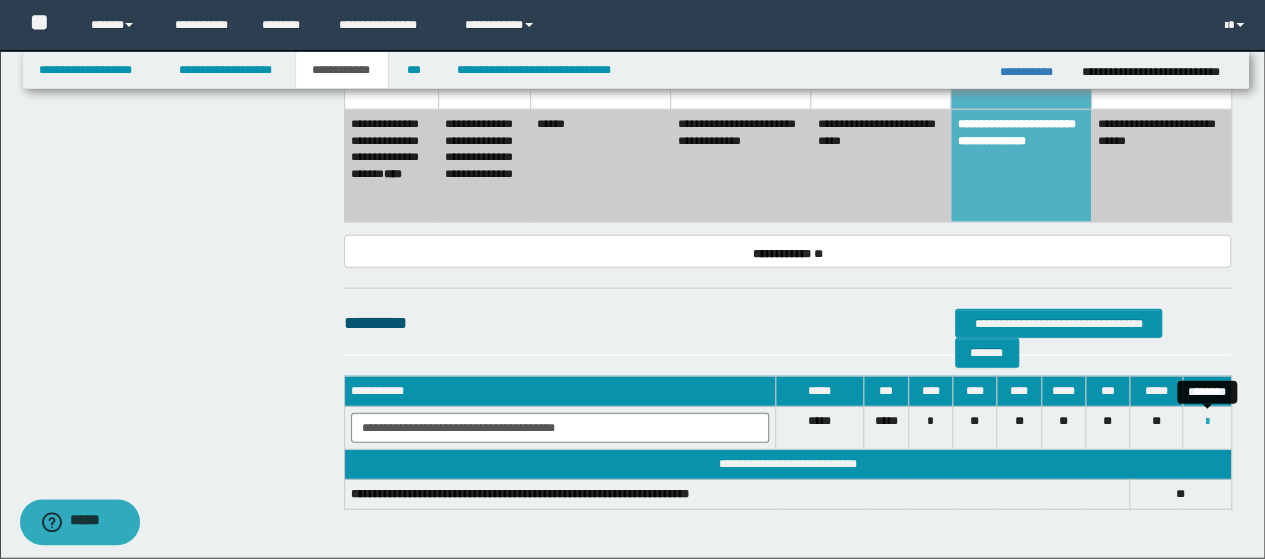 click at bounding box center [1207, 422] 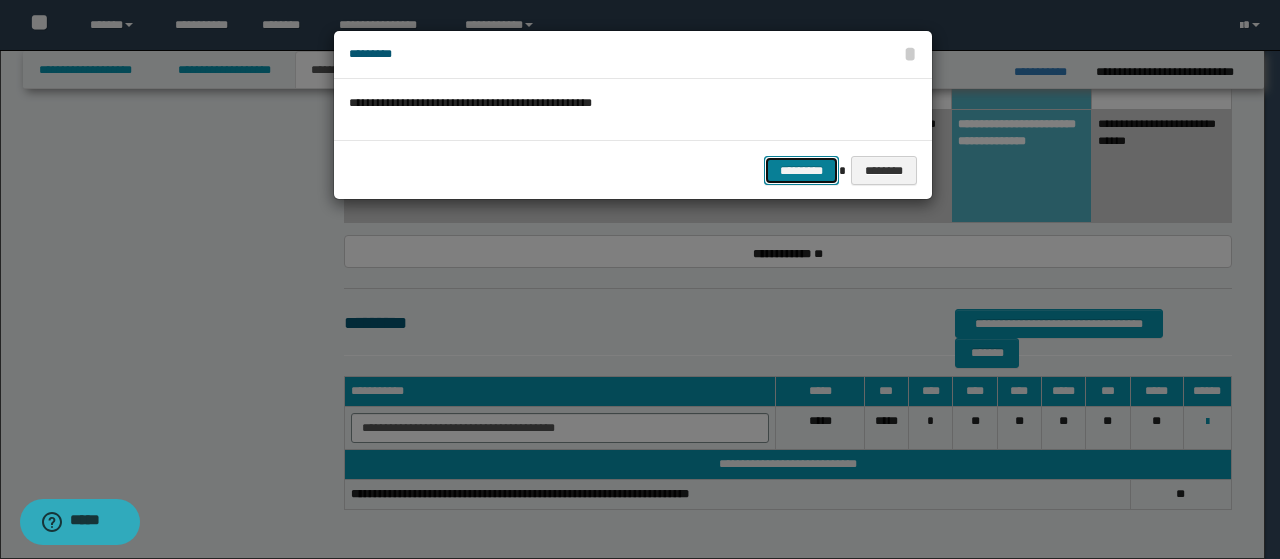 click on "*********" at bounding box center (801, 170) 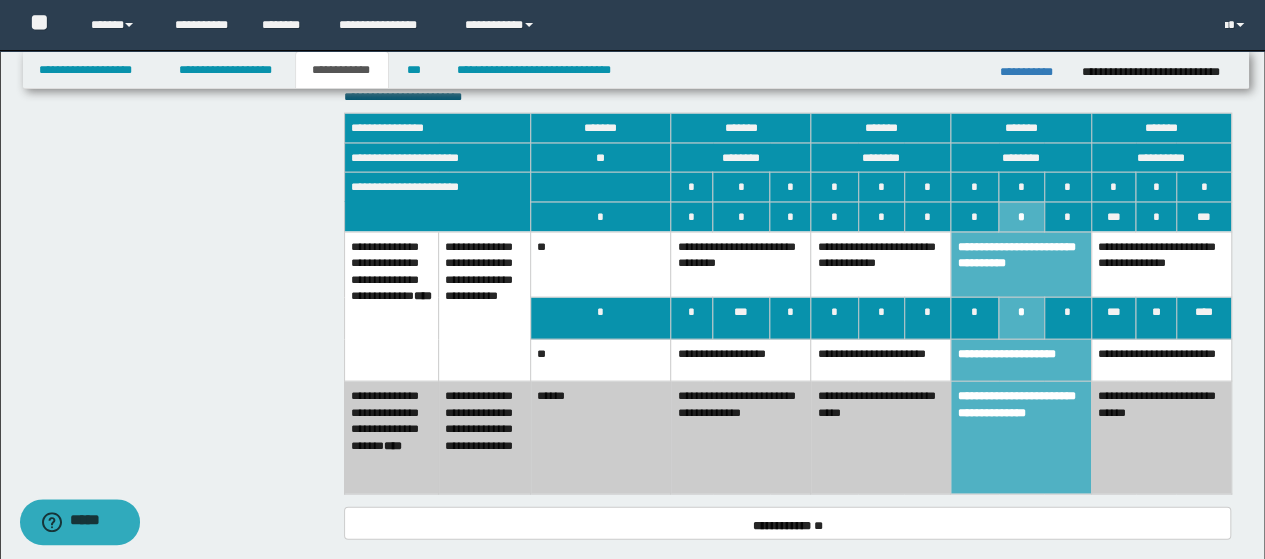scroll, scrollTop: 1900, scrollLeft: 0, axis: vertical 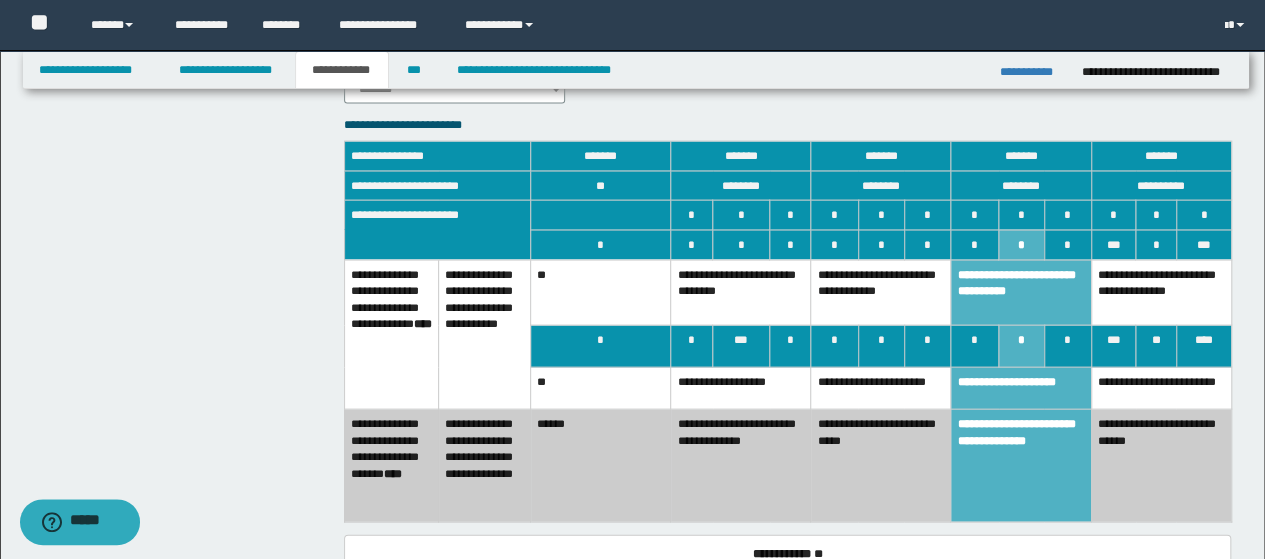click on "**********" at bounding box center [1021, 466] 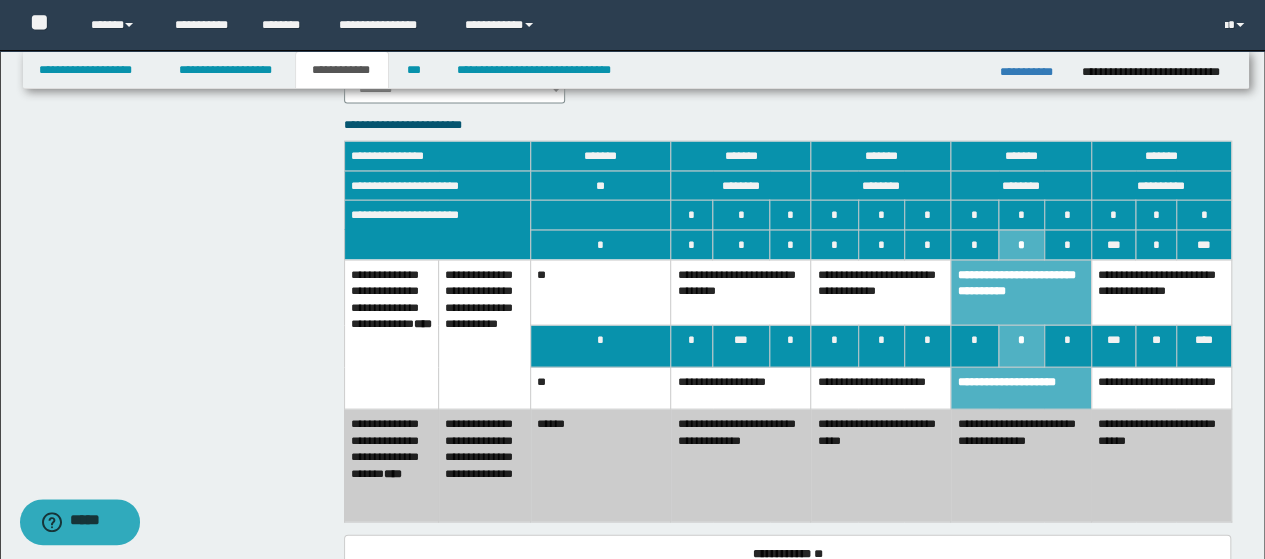 click on "**********" at bounding box center [1021, 389] 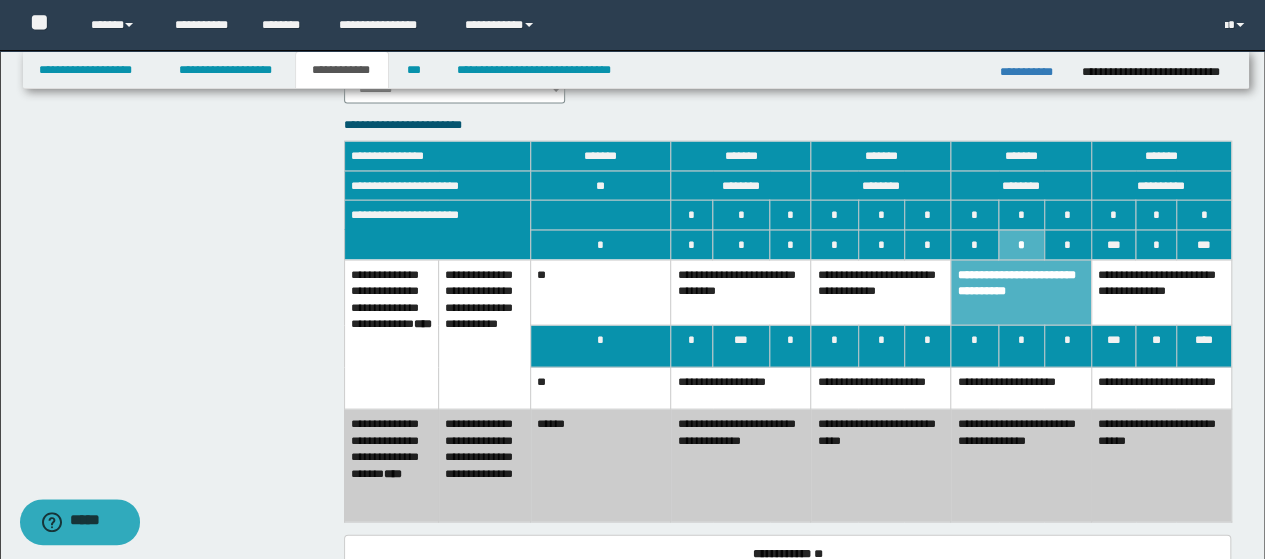 click on "**********" at bounding box center (1021, 293) 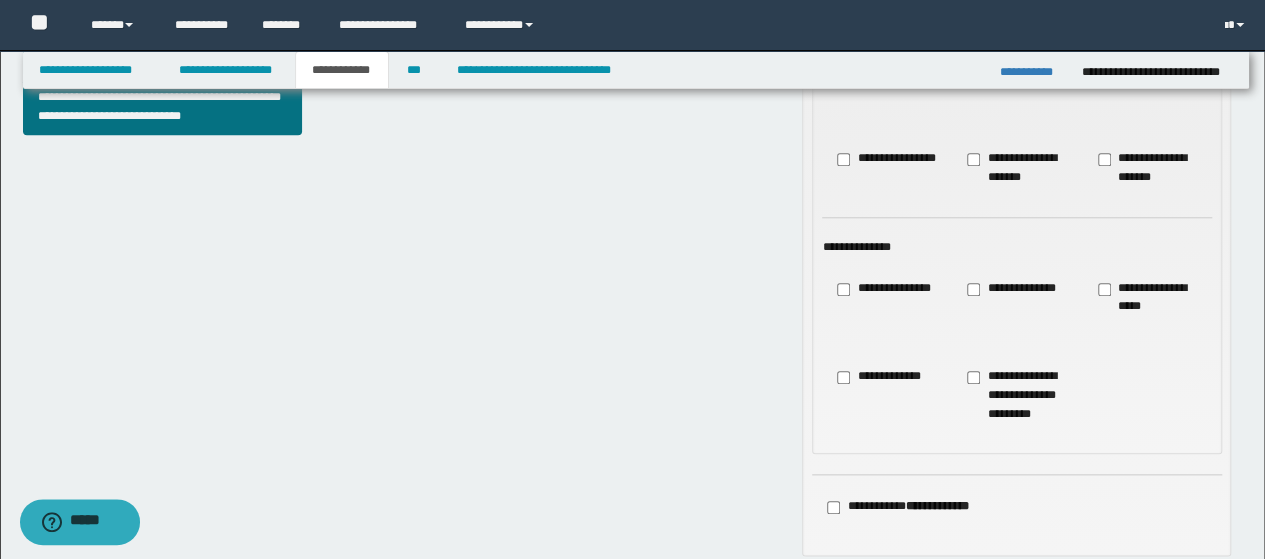 scroll, scrollTop: 900, scrollLeft: 0, axis: vertical 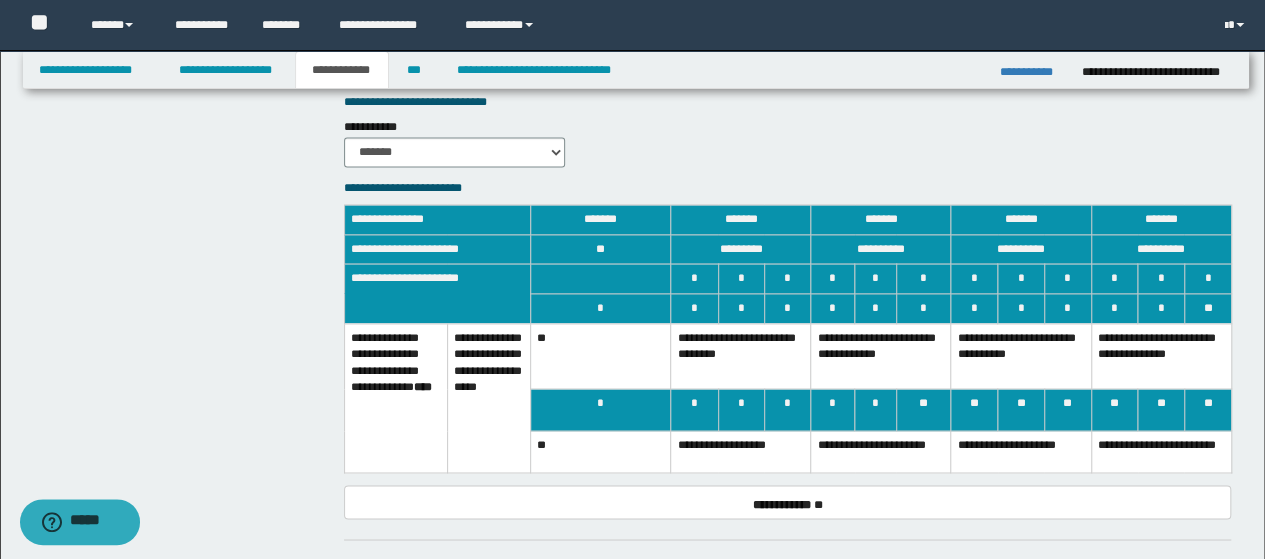 click on "**********" at bounding box center [1021, 356] 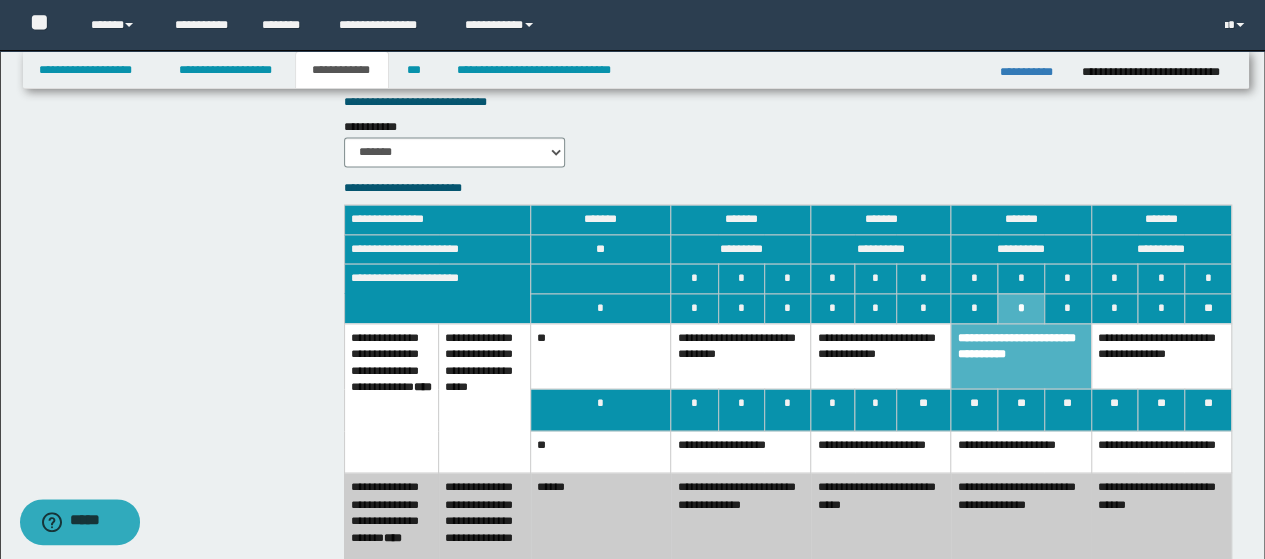 click on "**********" at bounding box center (1021, 452) 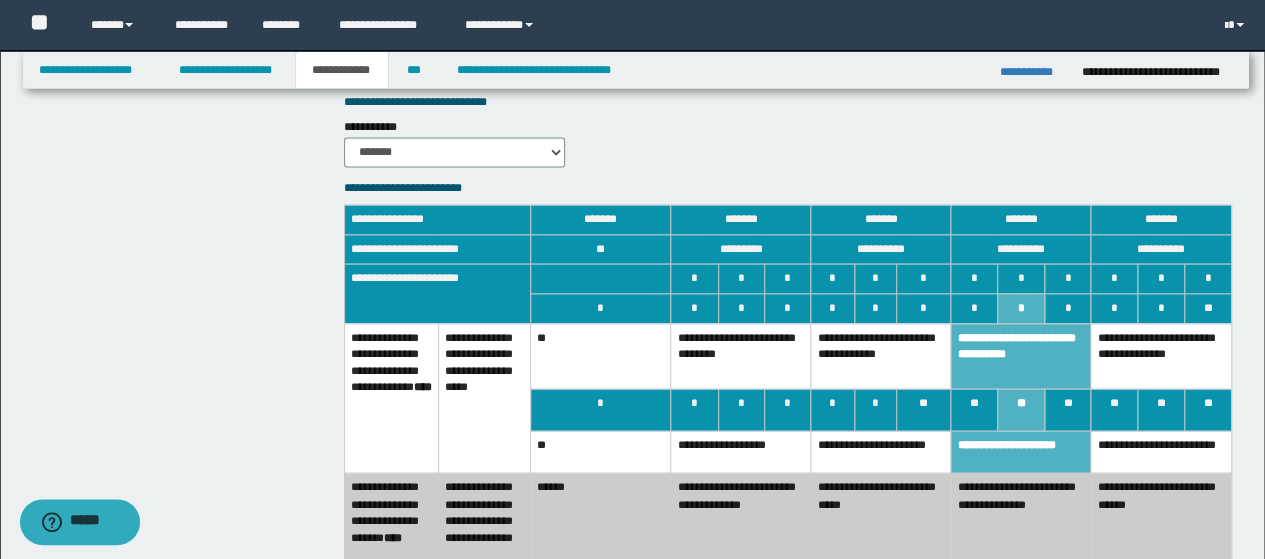 click on "**********" at bounding box center [1021, 529] 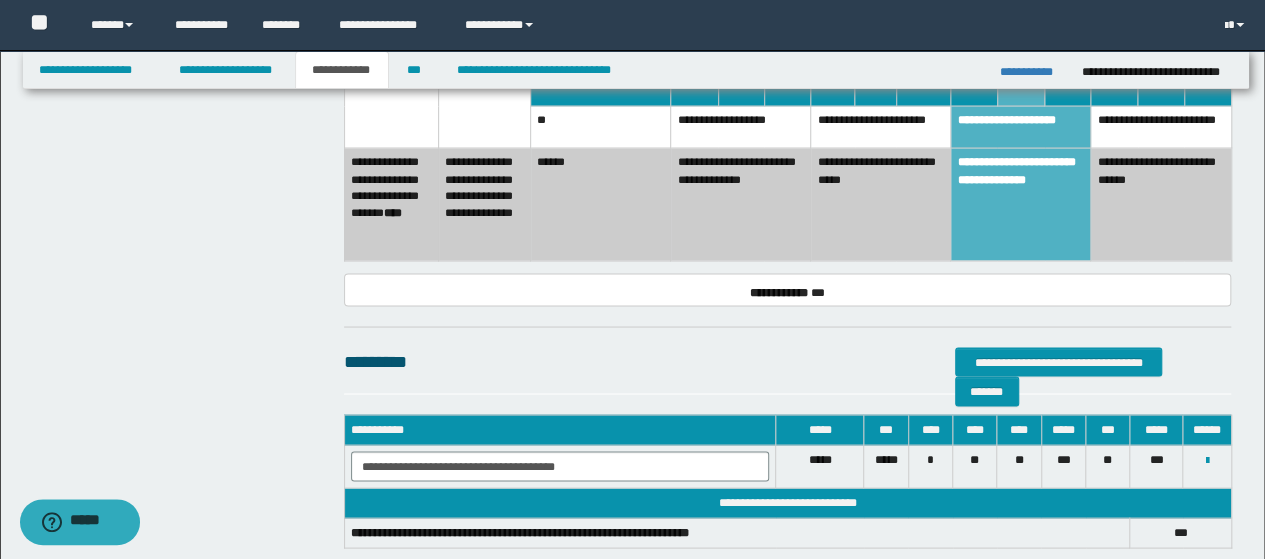 scroll, scrollTop: 1600, scrollLeft: 0, axis: vertical 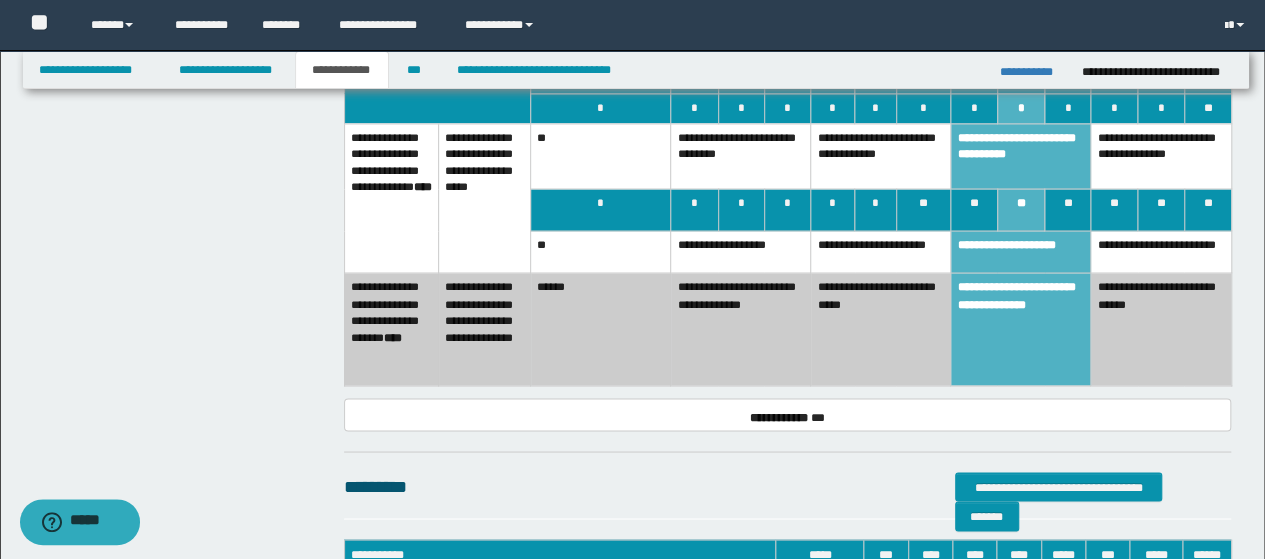 click on "**********" at bounding box center (635, -391) 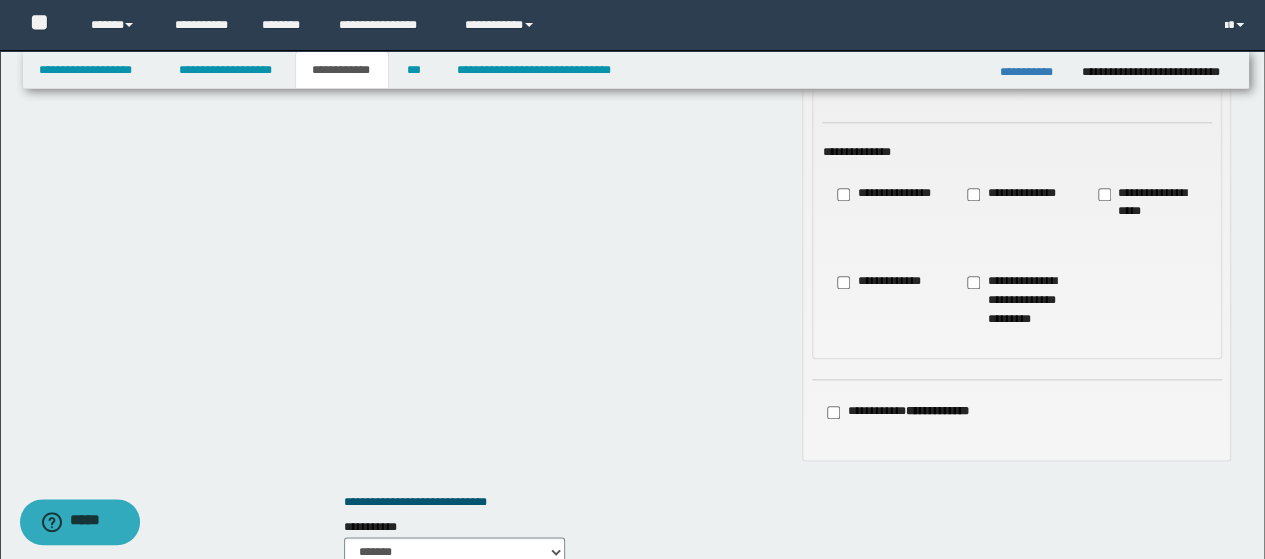 scroll, scrollTop: 1000, scrollLeft: 0, axis: vertical 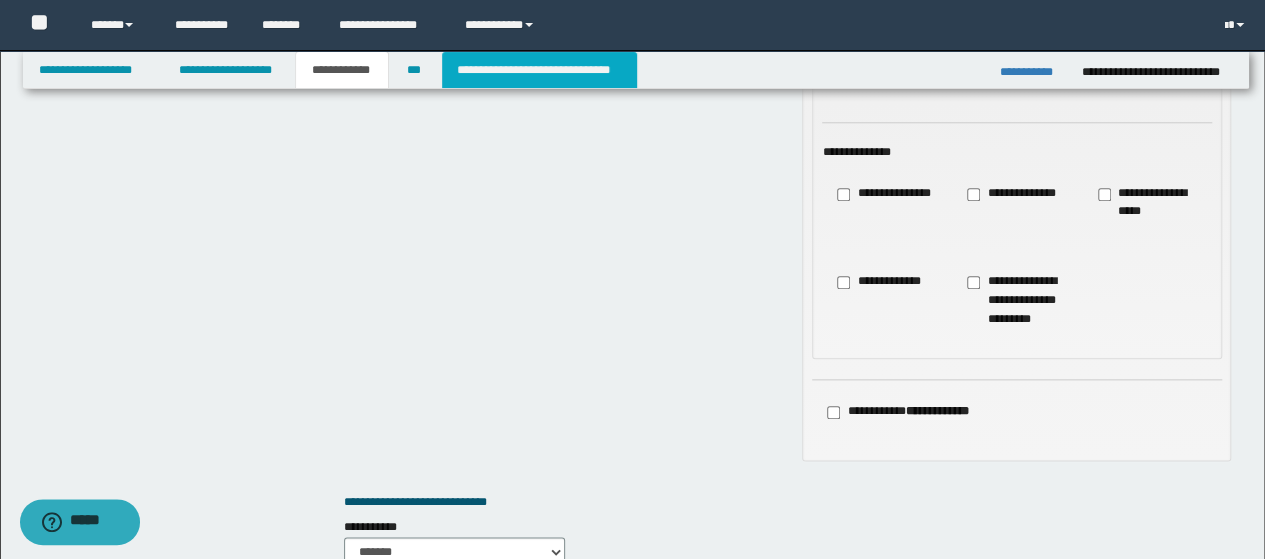 click on "**********" at bounding box center (539, 70) 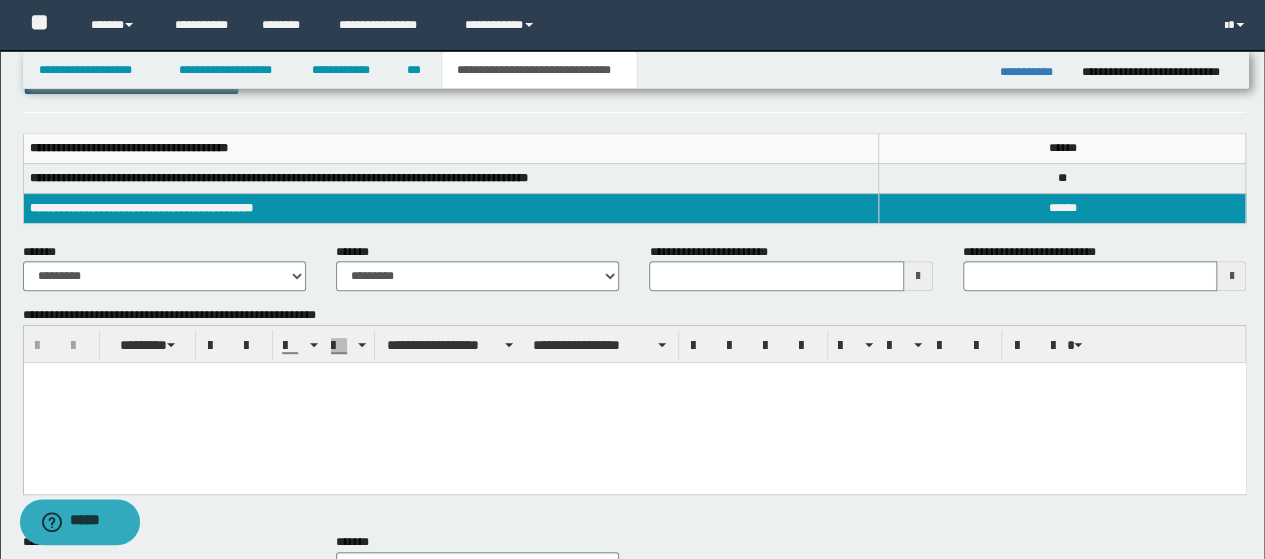 scroll, scrollTop: 200, scrollLeft: 0, axis: vertical 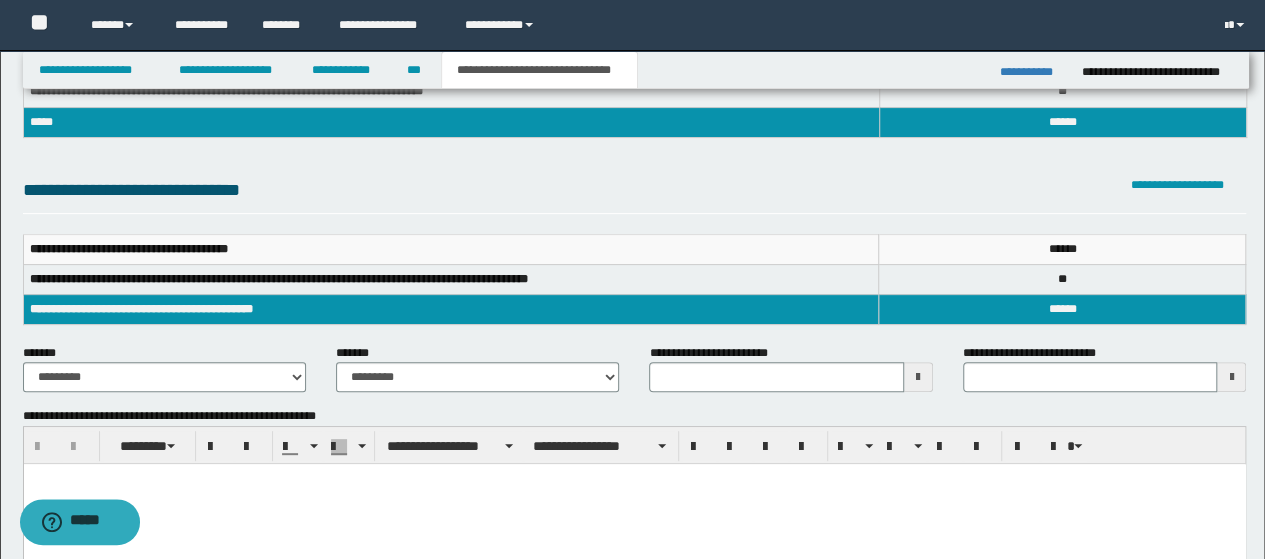 type 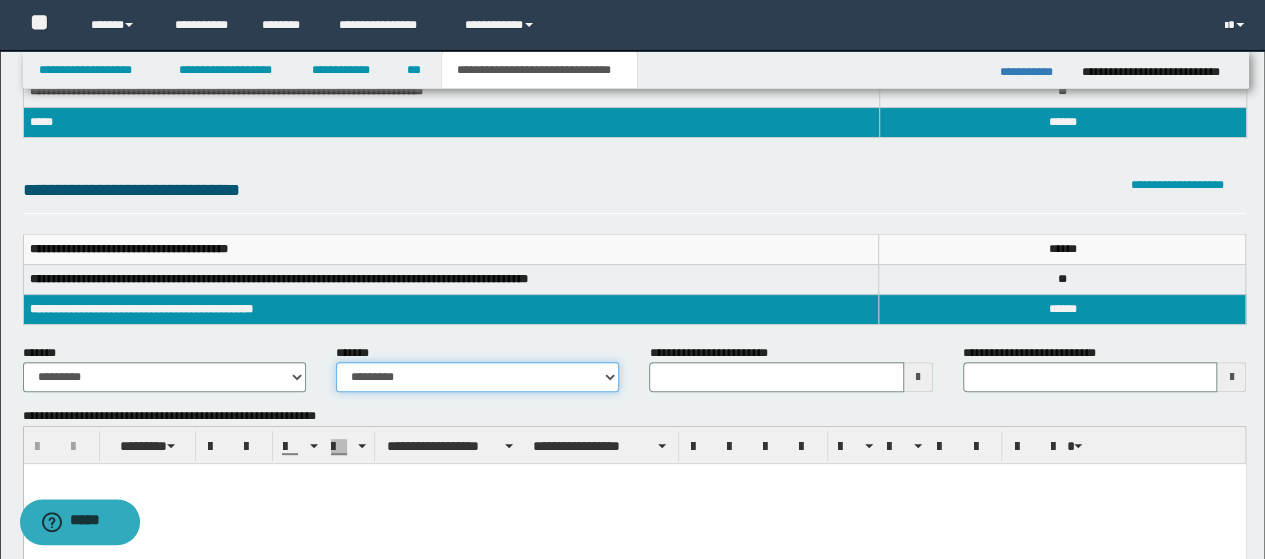 click on "**********" at bounding box center (477, 377) 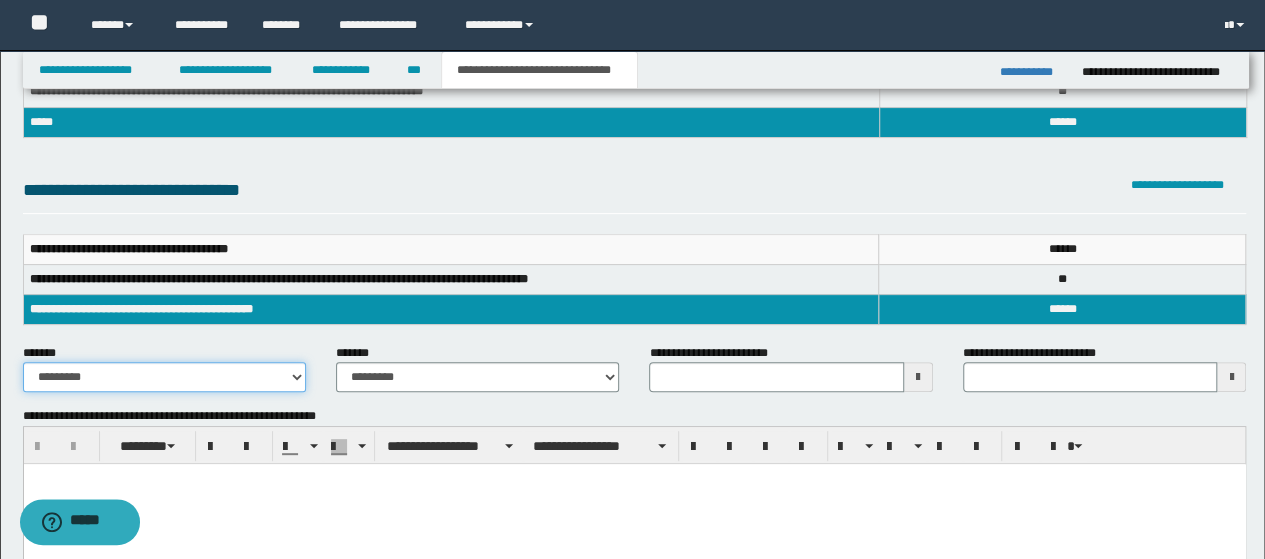 click on "**********" at bounding box center (164, 377) 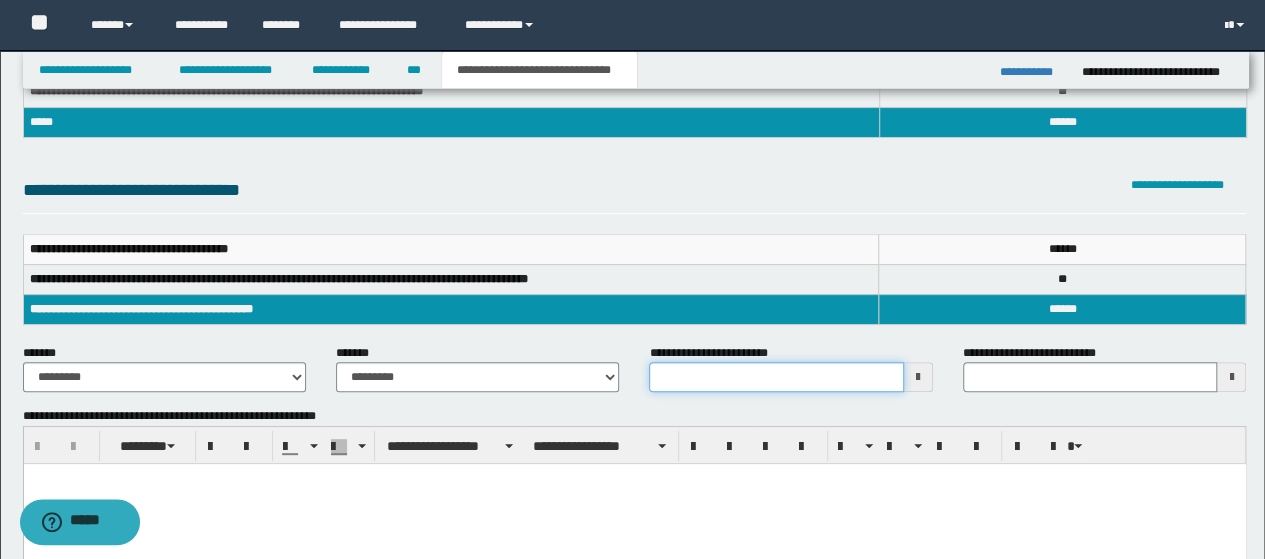 click on "**********" at bounding box center [776, 377] 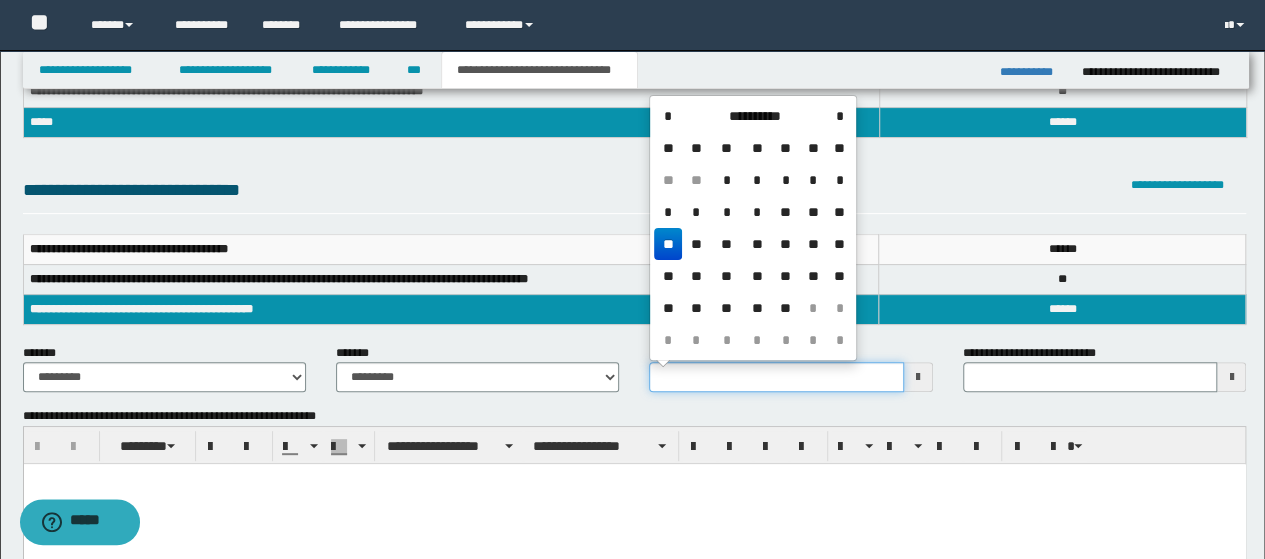 type on "**********" 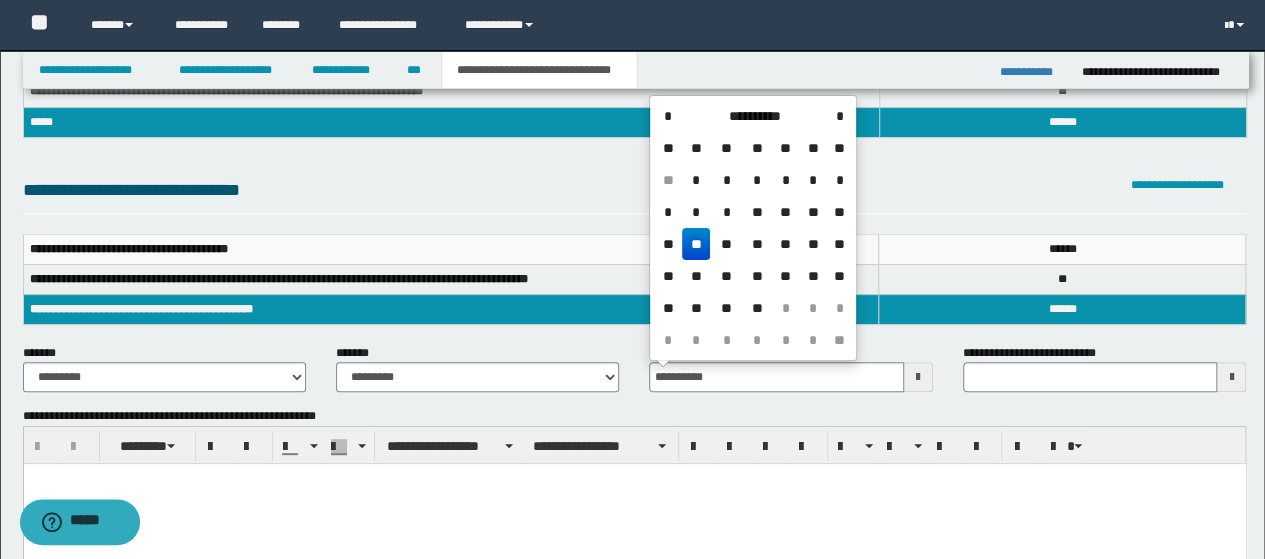 click at bounding box center (634, 504) 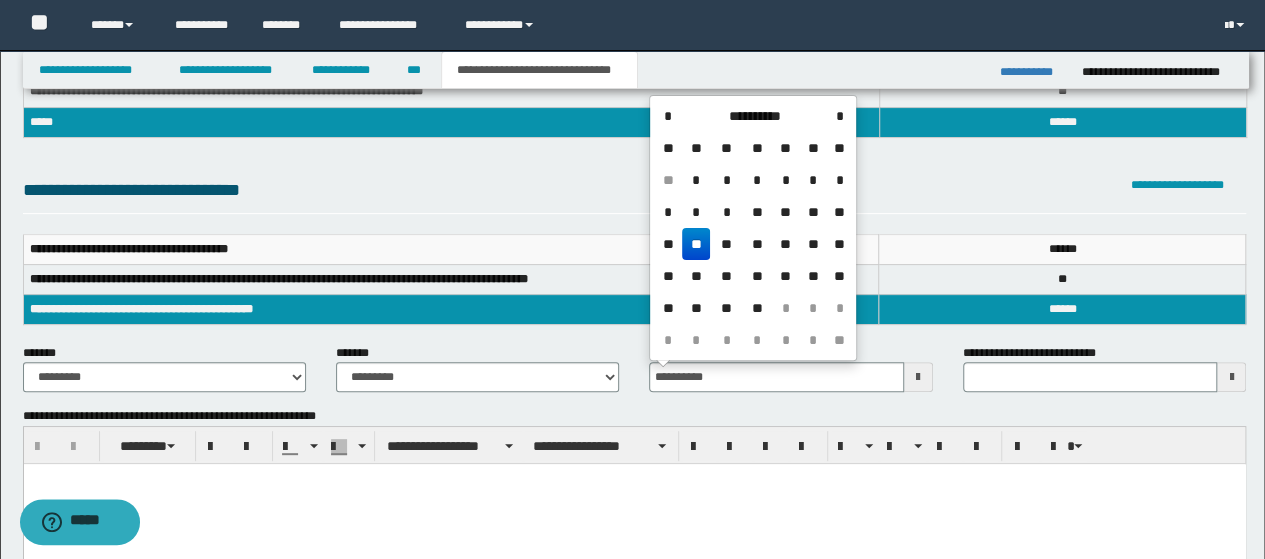 type 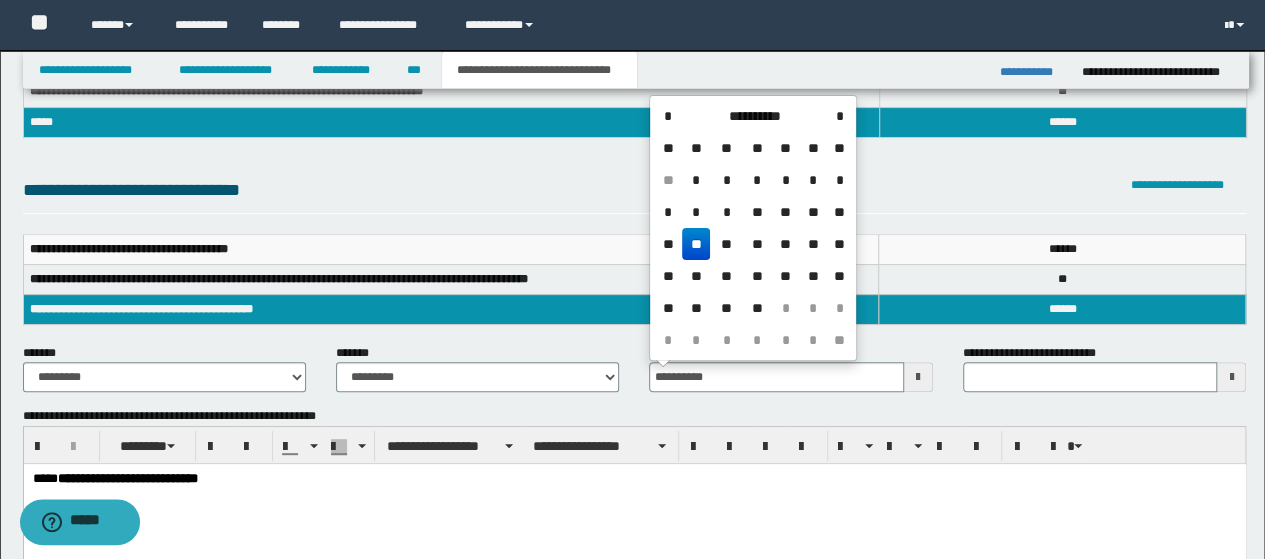 type 